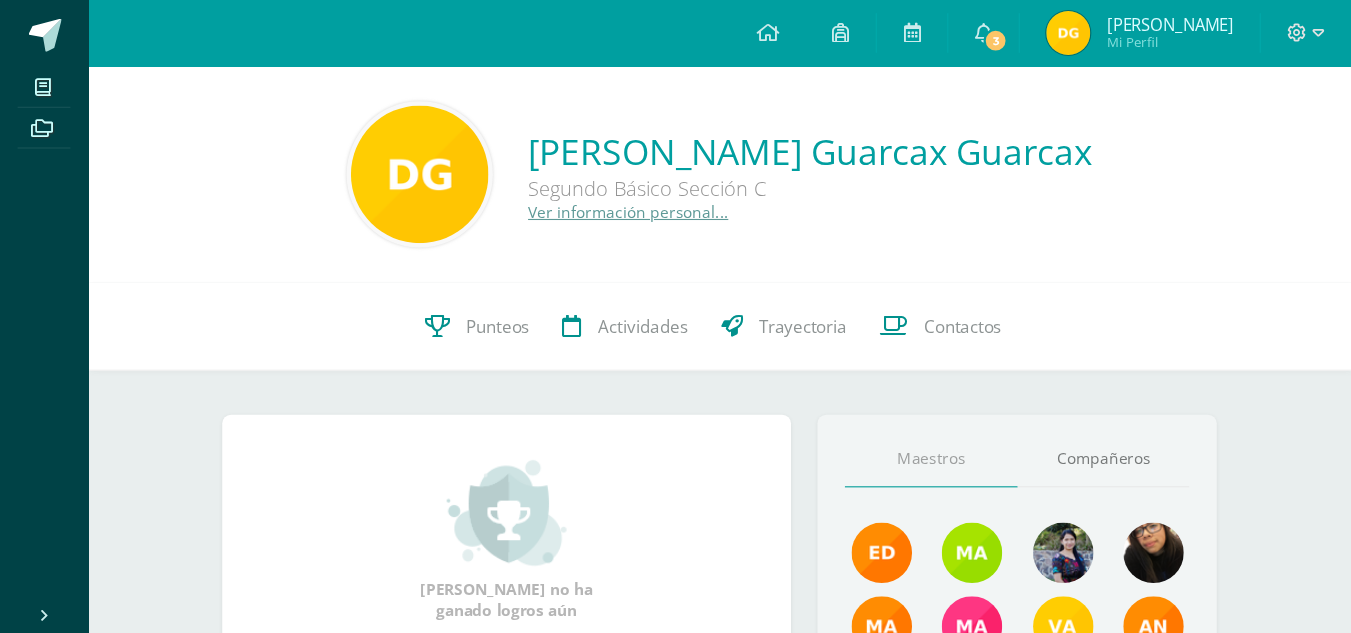 scroll, scrollTop: 0, scrollLeft: 0, axis: both 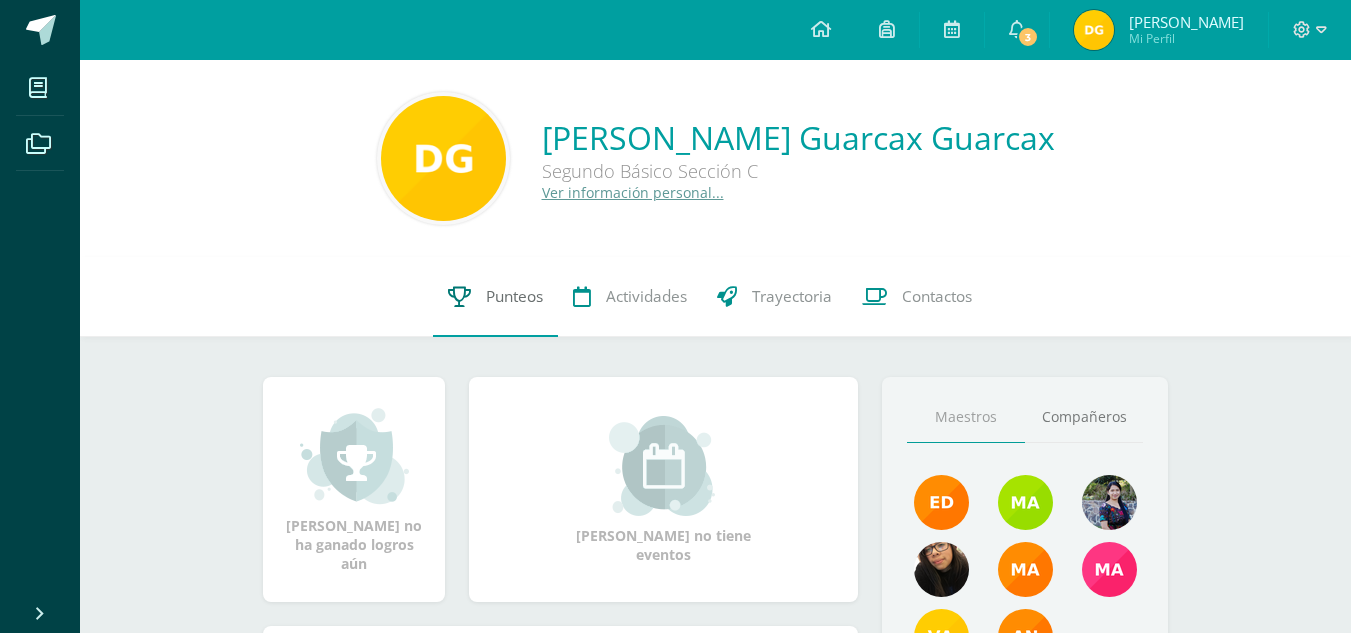 click on "Punteos" at bounding box center [495, 297] 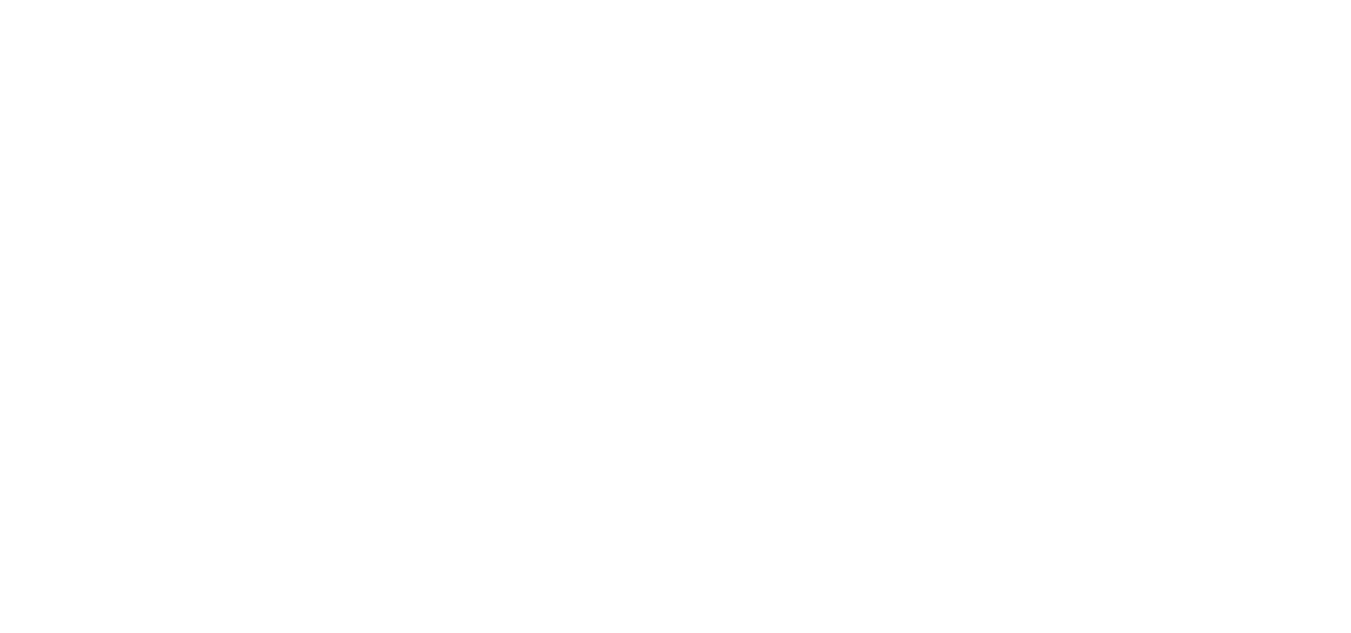 scroll, scrollTop: 0, scrollLeft: 0, axis: both 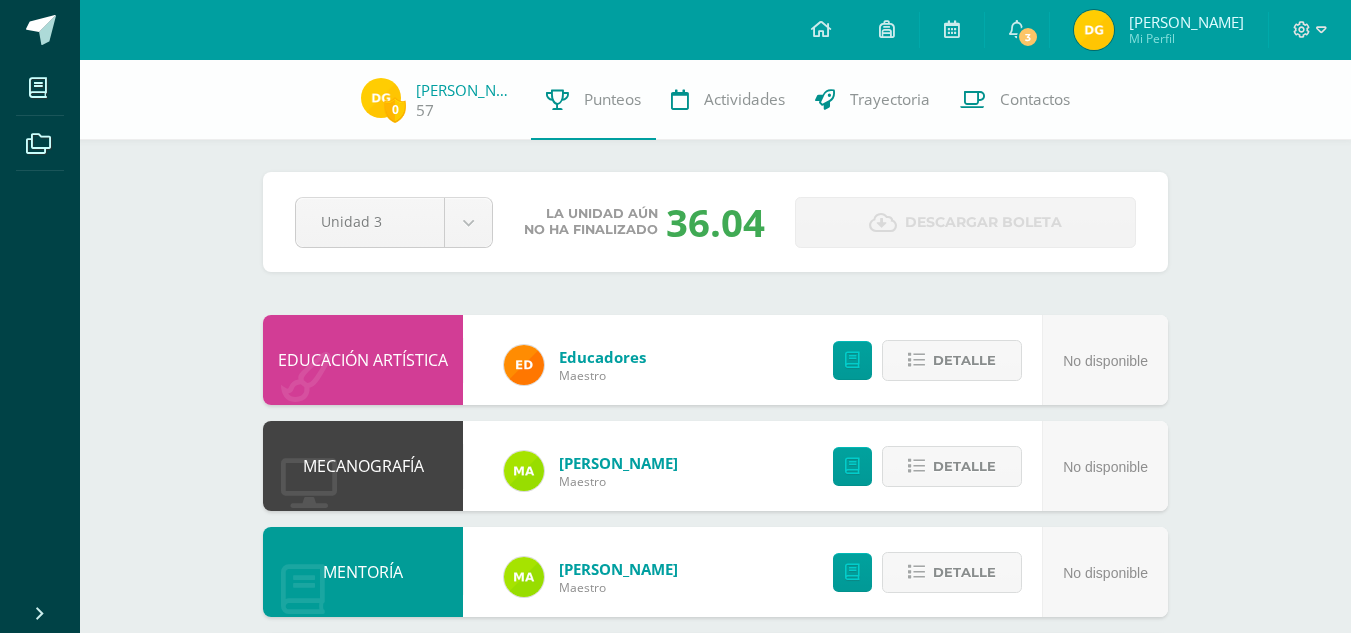 click on "0
Delsy Guarcax
57
Punteos Actividades Trayectoria Contactos  Pendiente
Unidad 3                             Unidad 1 Unidad 2 Unidad 3 Unidad 4
La unidad aún no ha finalizado
36.04
Descargar boleta
EDUCACIÓN ARTÍSTICA
Educadores  Maestro No disponible Detalle
MECANOGRAFÍA
Mayra  Maestro No disponible Detalle
MENTORÍA
Mayra  Maestro No disponible Detalle
MATEMÁTICAS
Yessica Zaput Maestro
31.81" at bounding box center [715, 888] 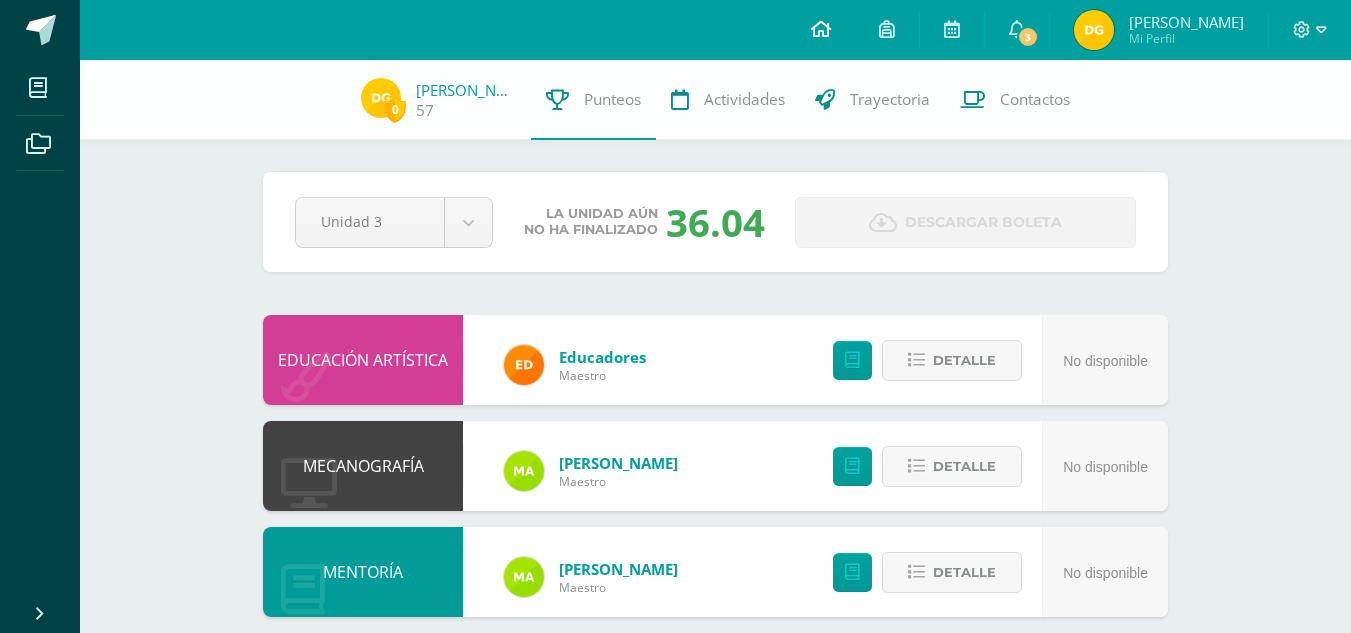 click at bounding box center (821, 29) 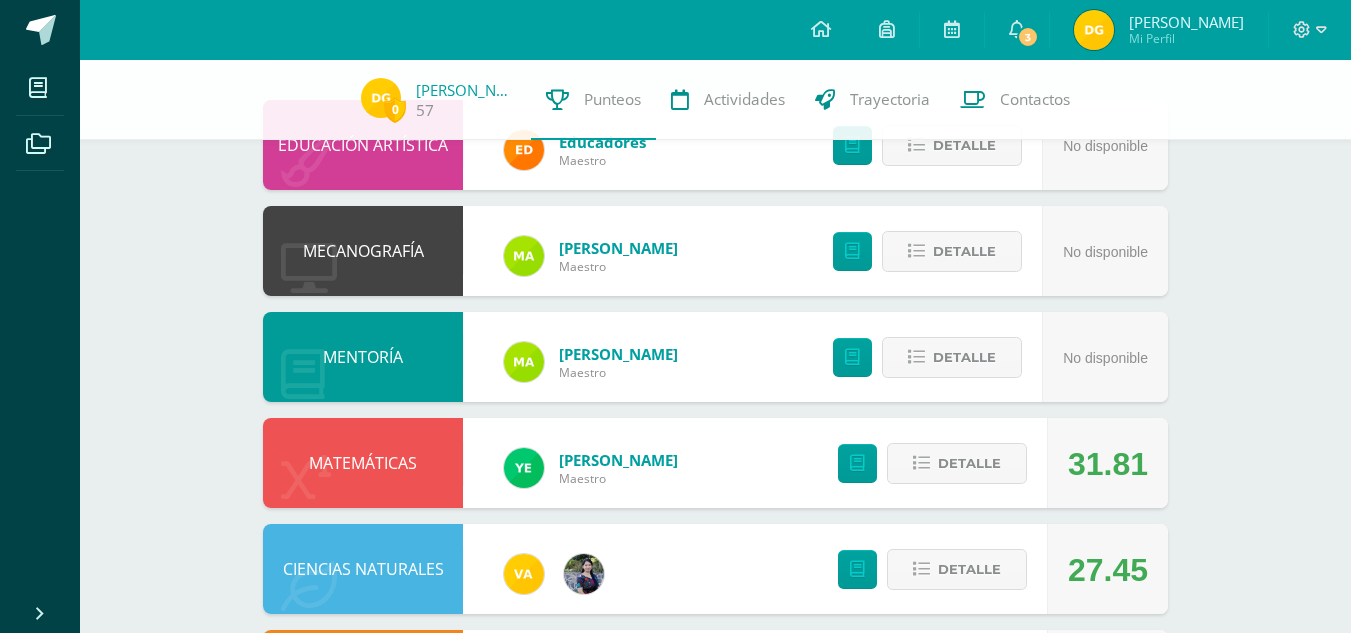 scroll, scrollTop: 218, scrollLeft: 0, axis: vertical 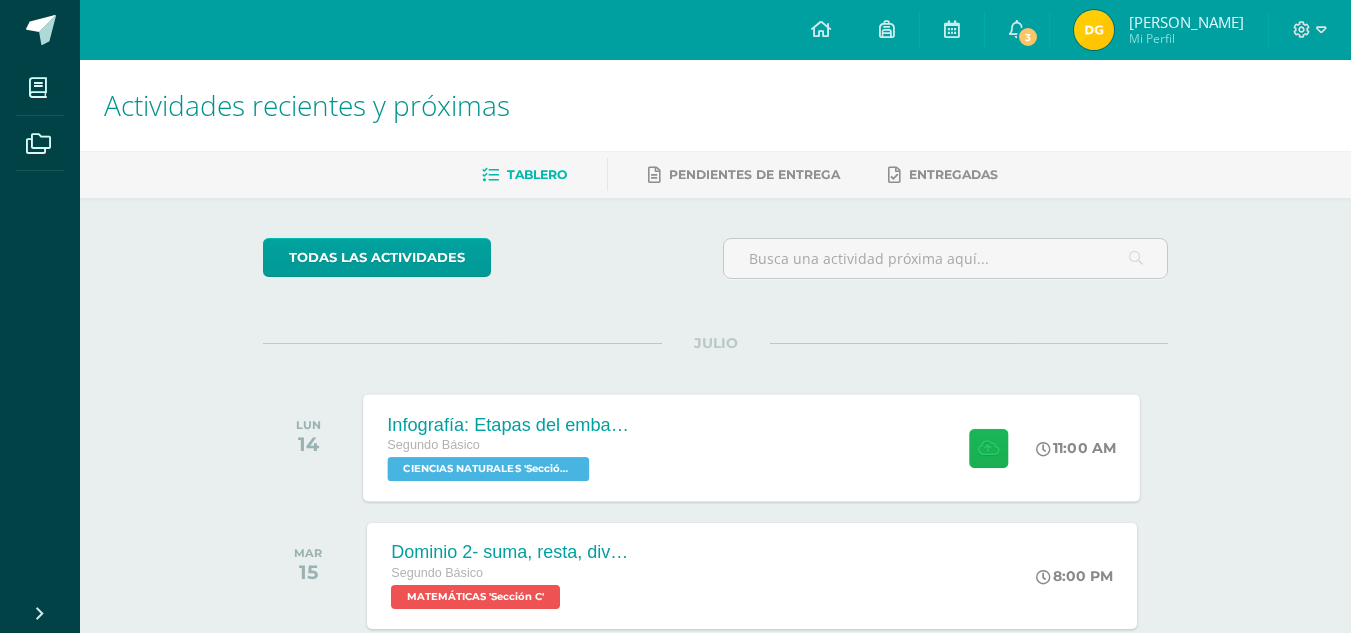 click at bounding box center (988, 447) 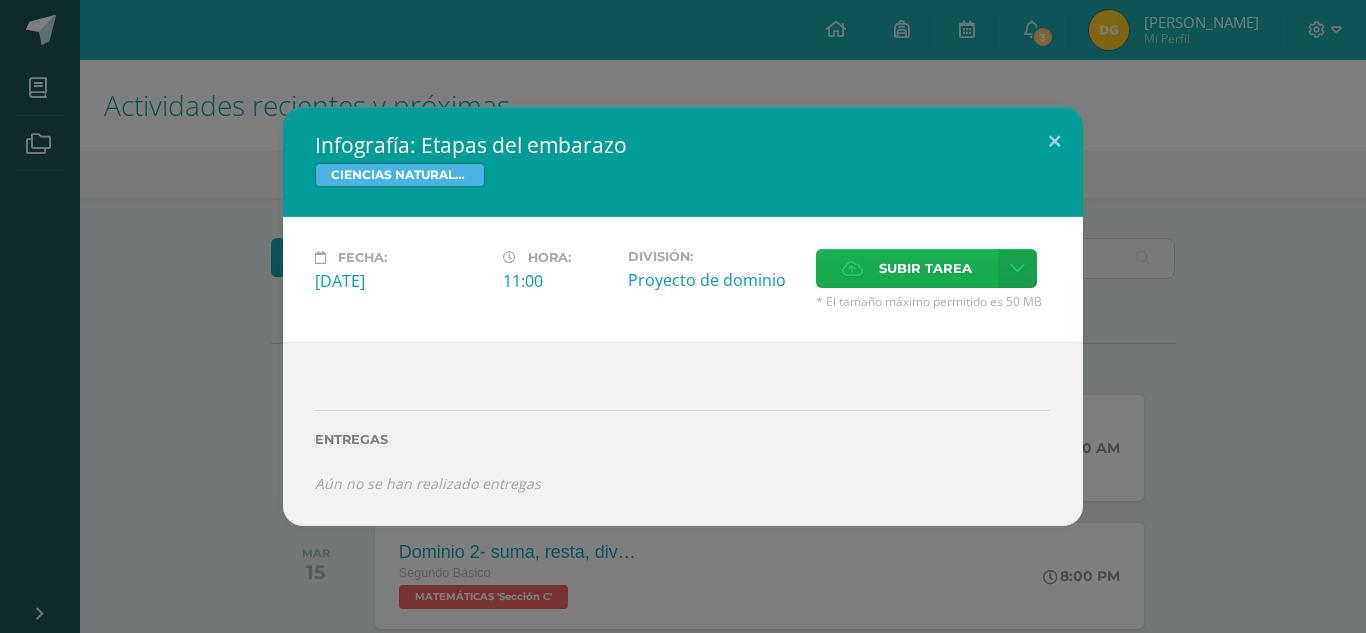 click on "Subir tarea" at bounding box center (907, 268) 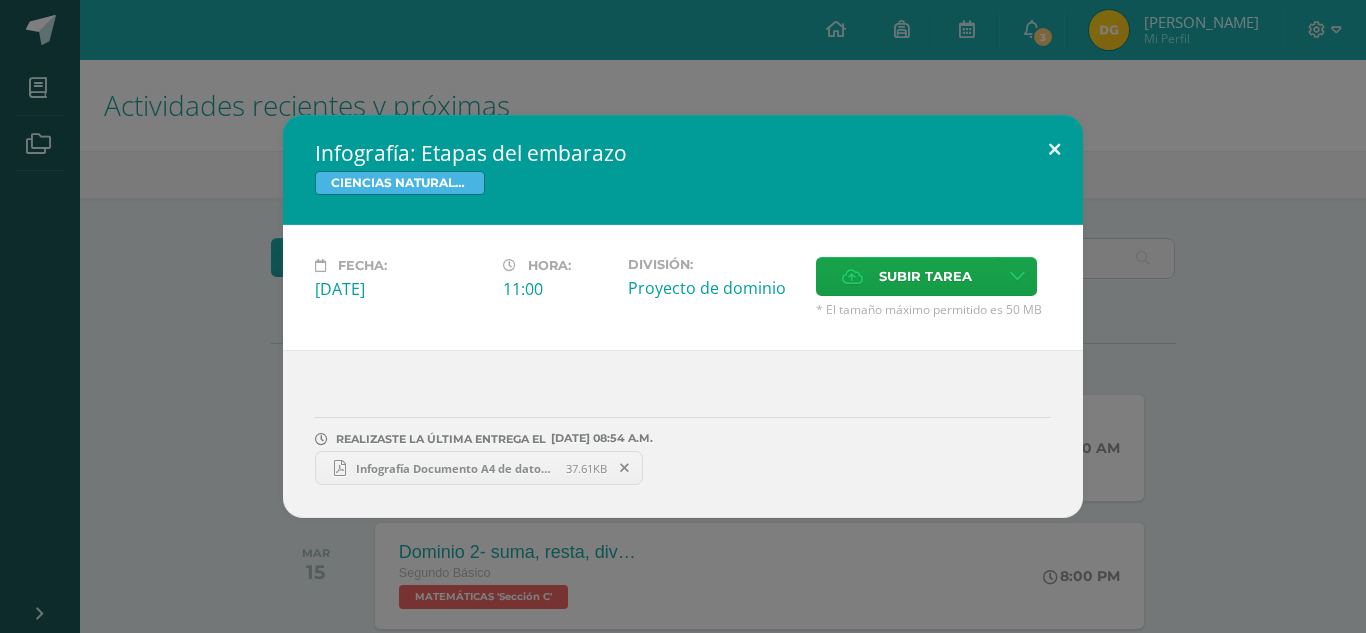 click at bounding box center [1054, 149] 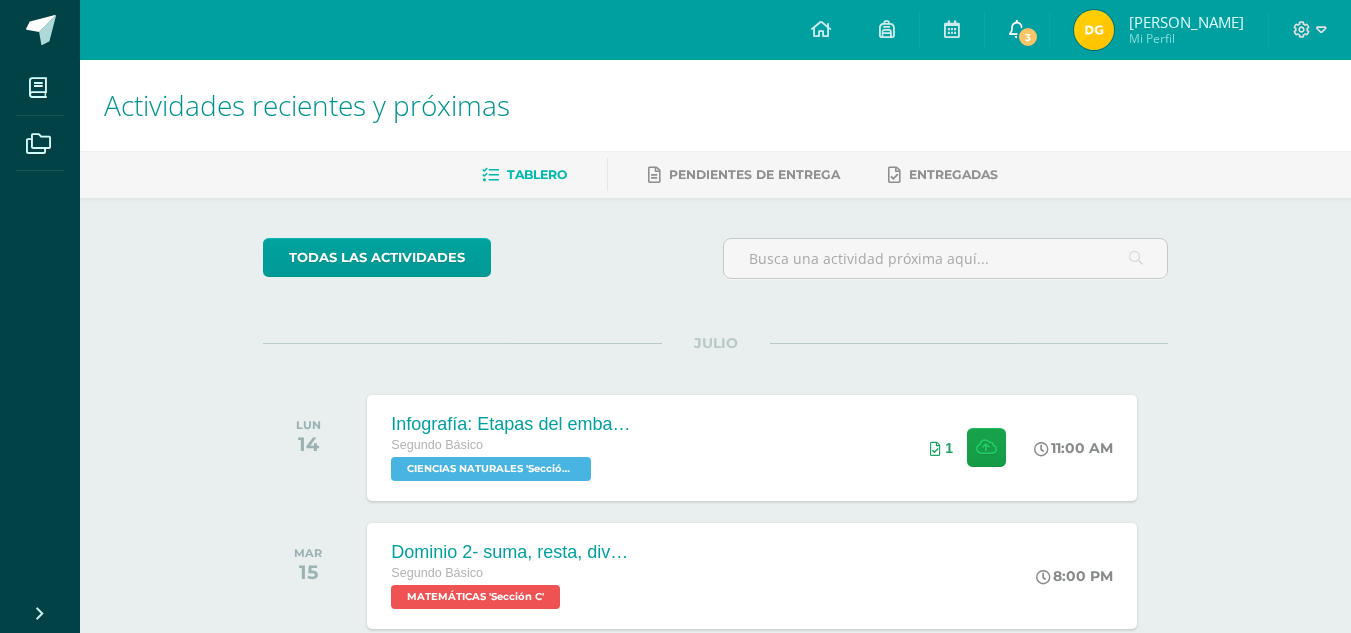 click on "3" at bounding box center [1028, 37] 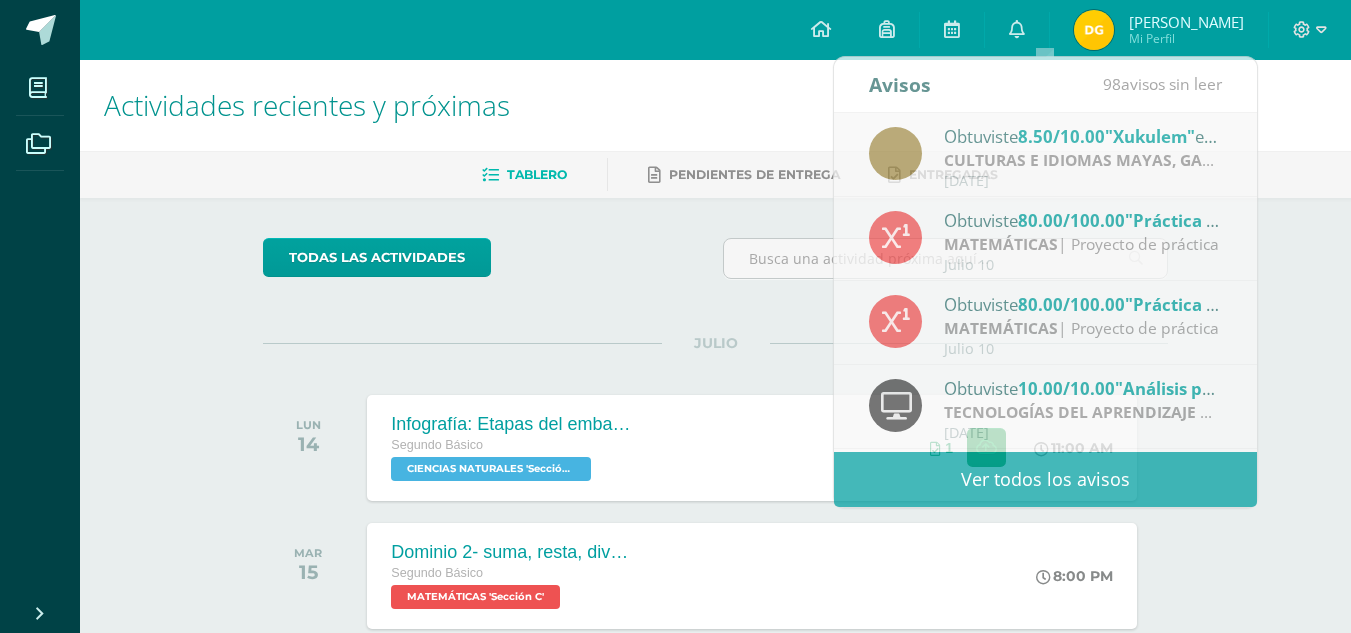 click at bounding box center [945, 266] 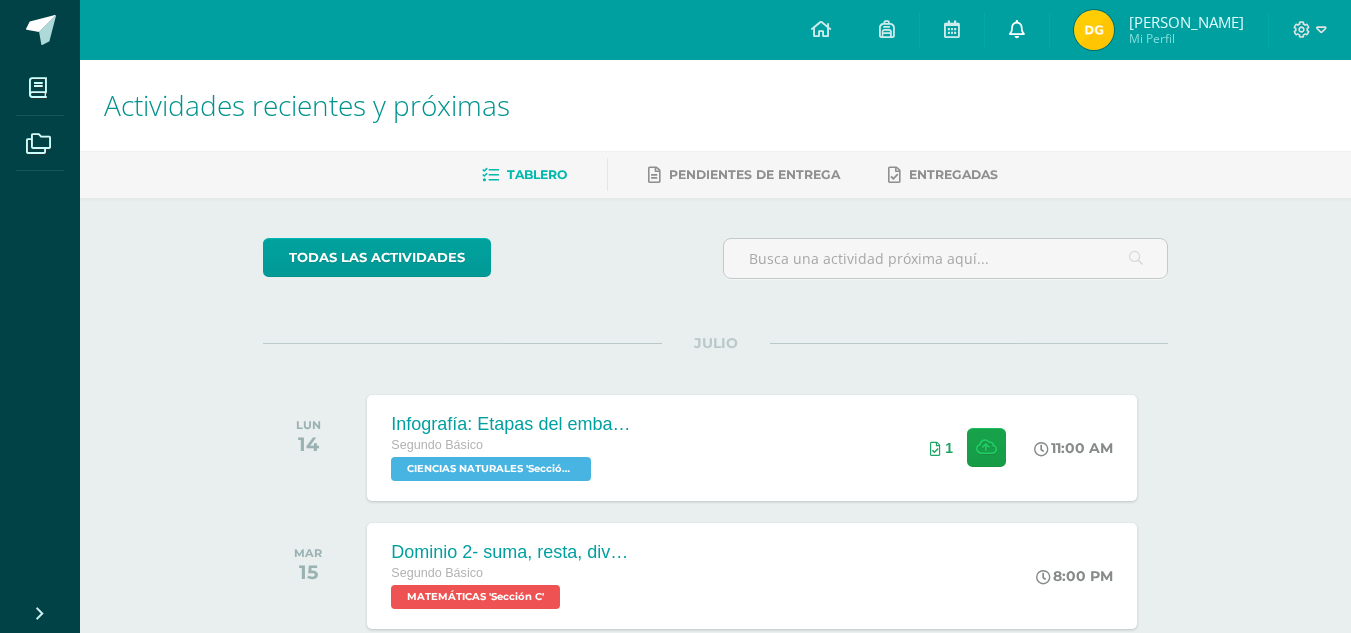 click on "0" at bounding box center [1017, 30] 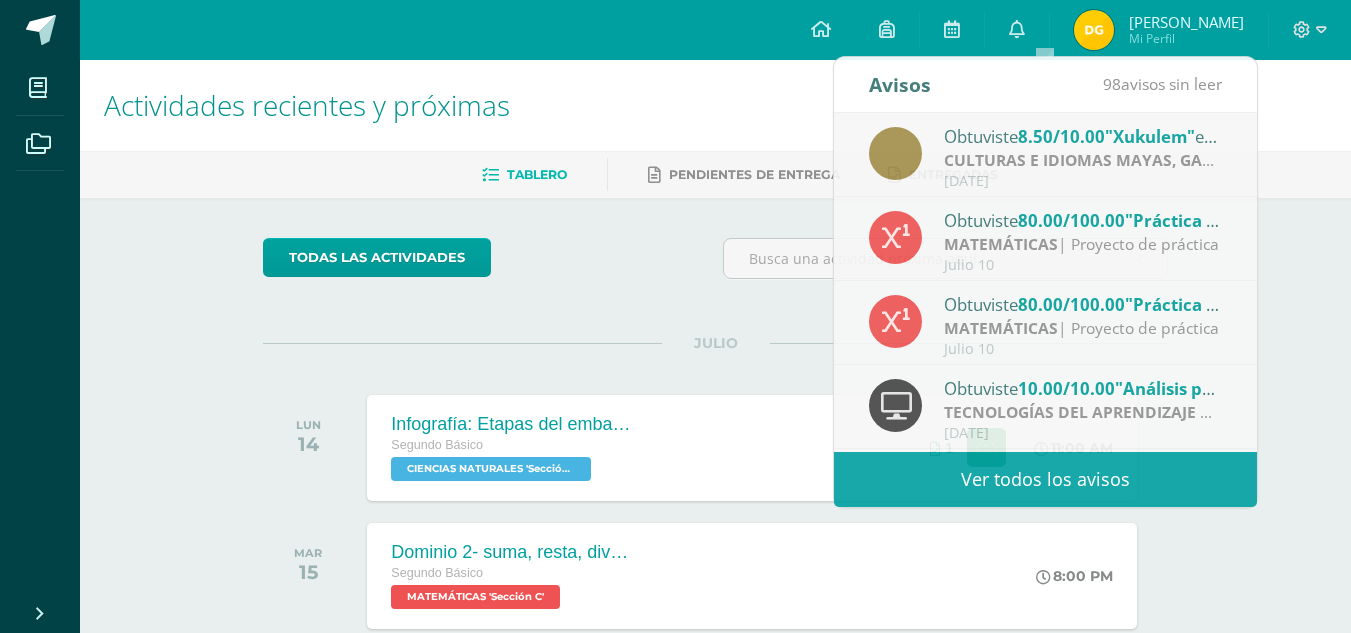 click at bounding box center [1094, 30] 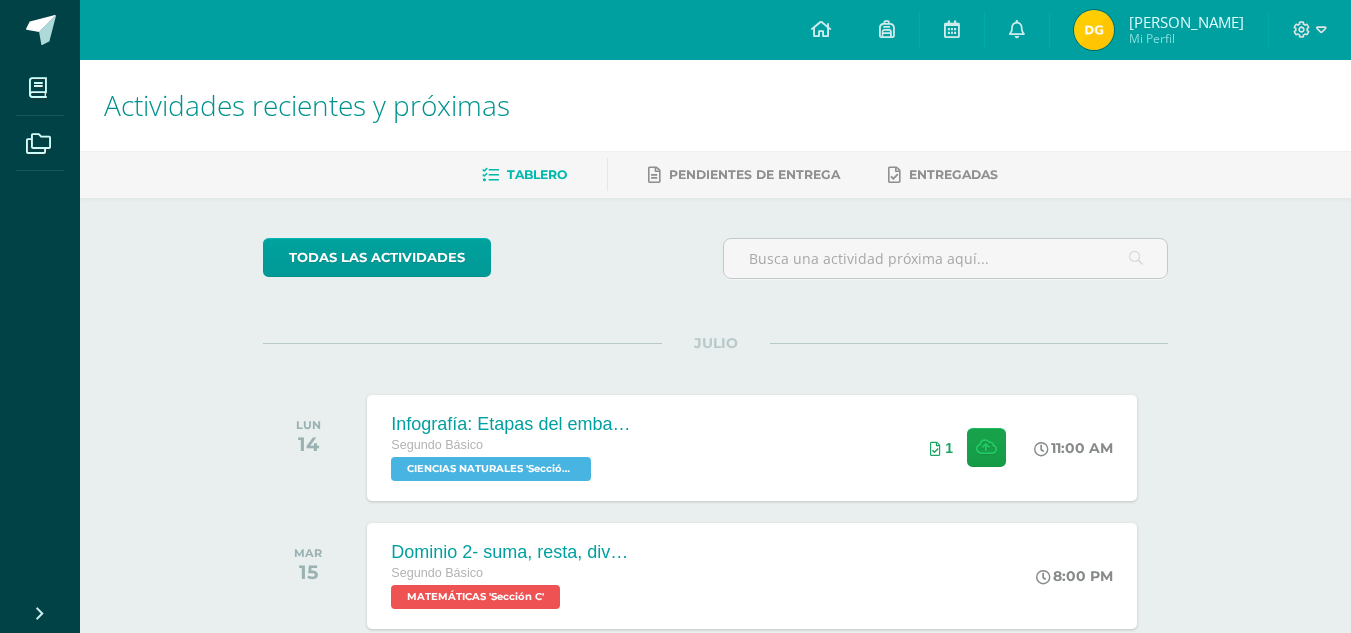 click at bounding box center (1094, 30) 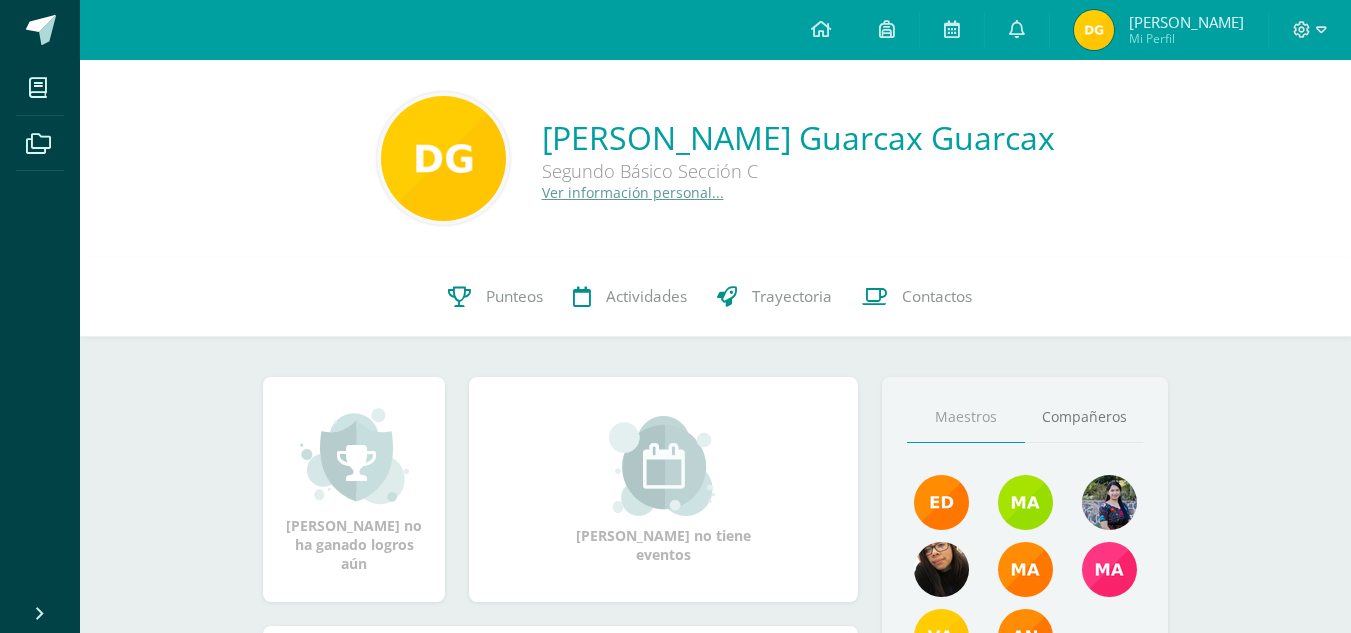 scroll, scrollTop: 0, scrollLeft: 0, axis: both 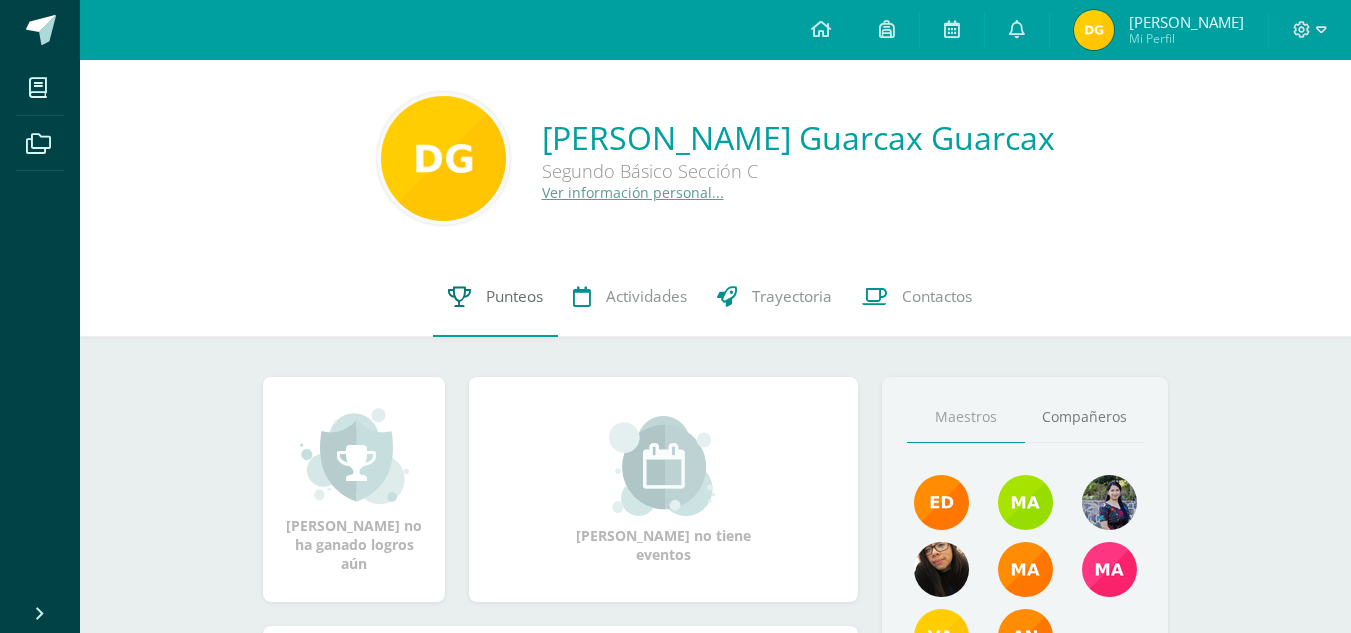click on "Punteos" at bounding box center (514, 296) 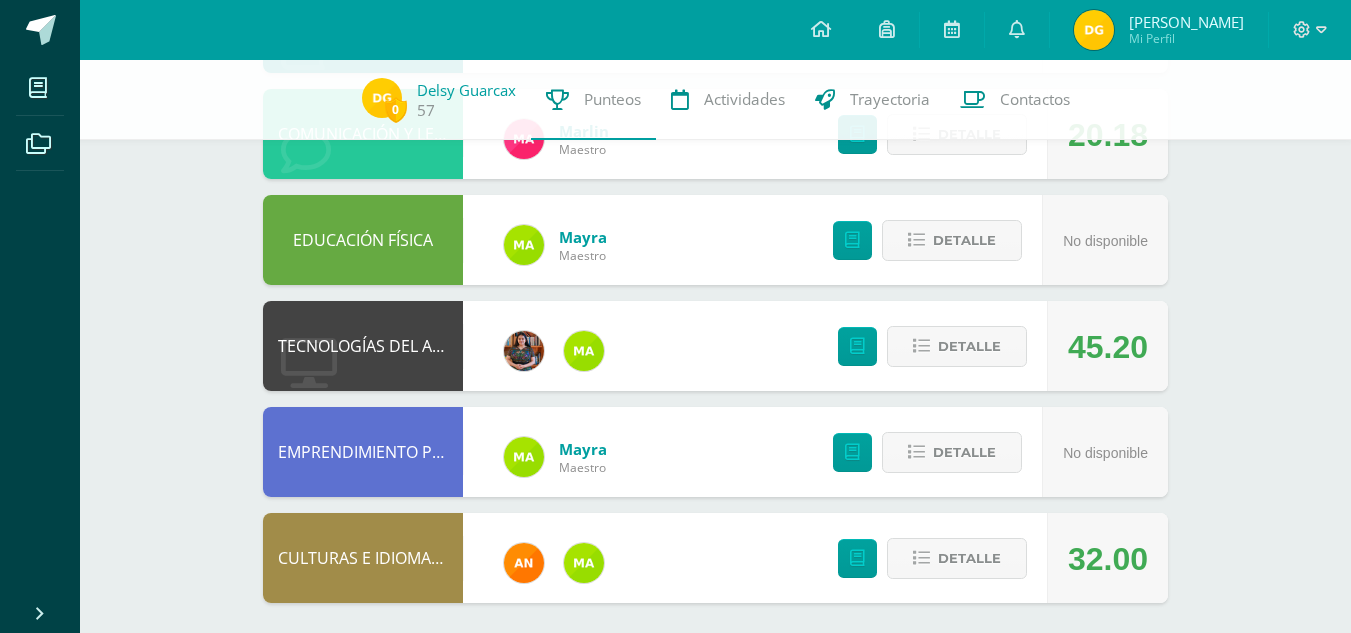 scroll, scrollTop: 1084, scrollLeft: 0, axis: vertical 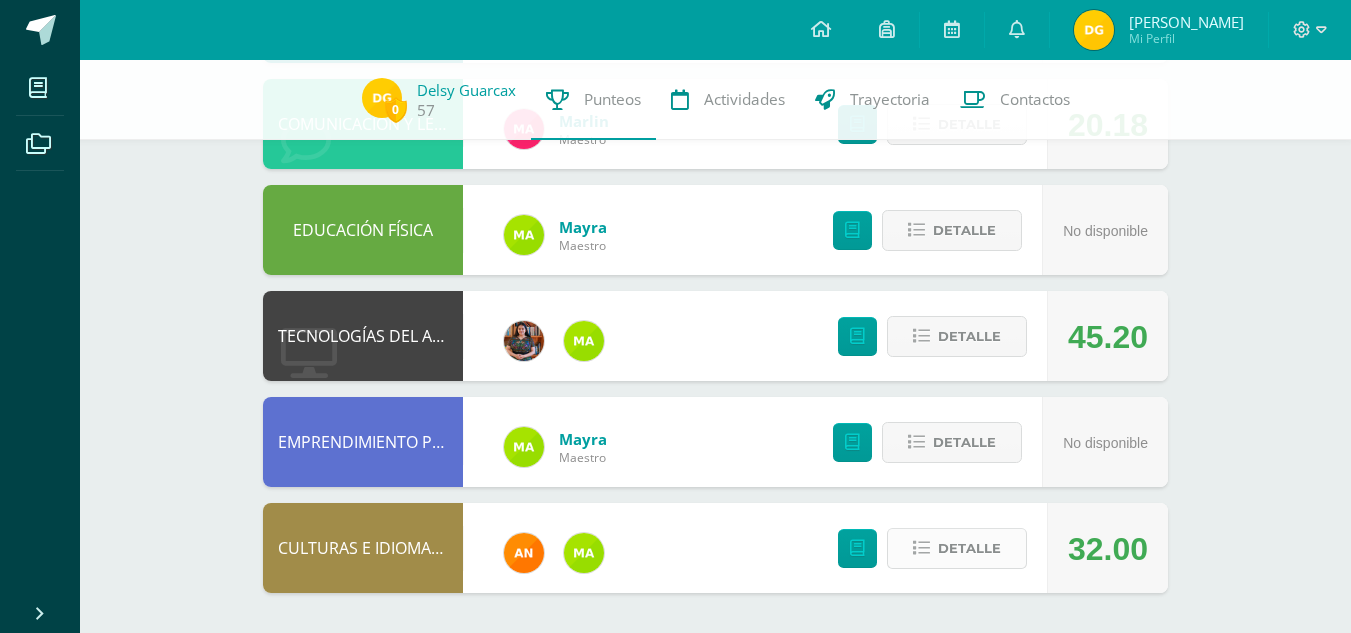 click at bounding box center [921, 548] 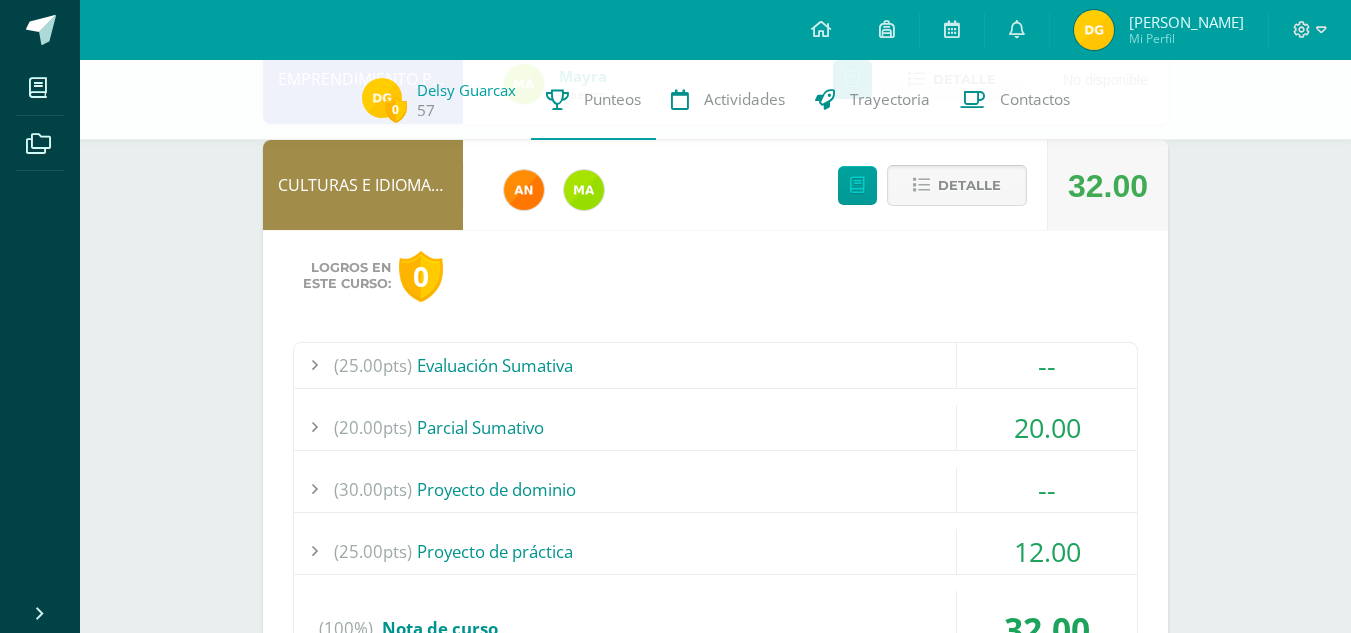 scroll, scrollTop: 1593, scrollLeft: 0, axis: vertical 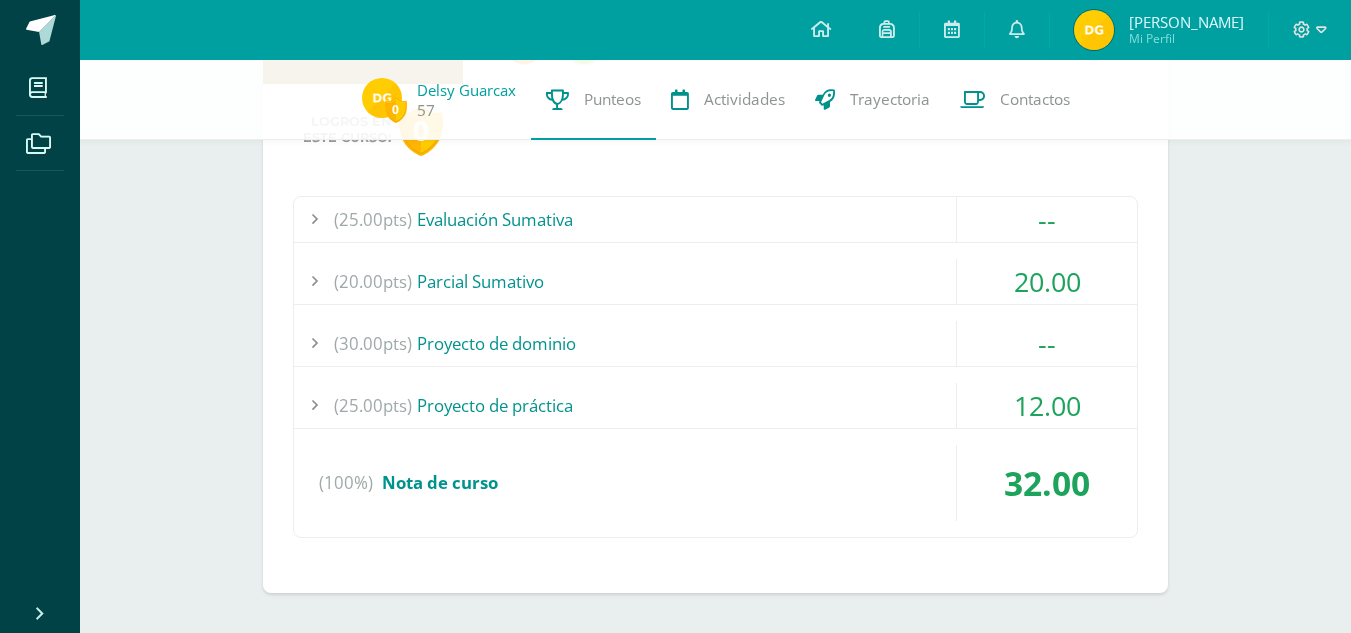 click on "(25.00pts)
Evaluación Sumativa
--
Sin actividades
(20.00pts)
[GEOGRAPHIC_DATA]
20.00" at bounding box center [715, 367] 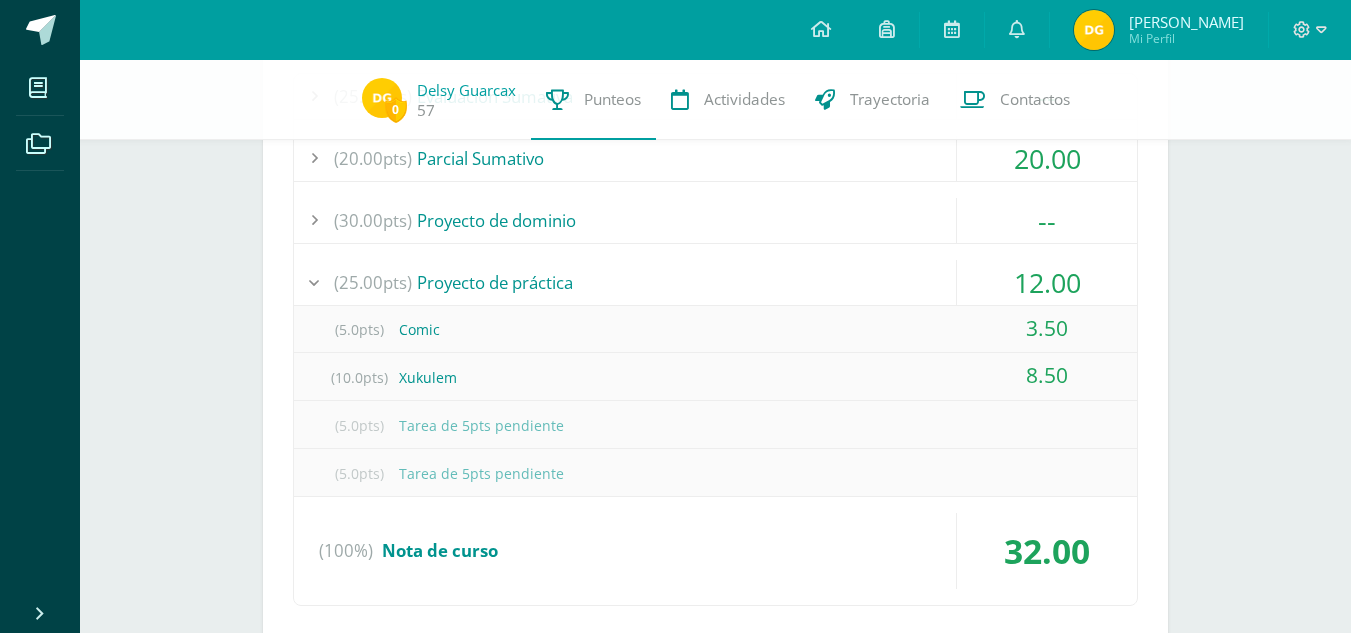 scroll, scrollTop: 1717, scrollLeft: 0, axis: vertical 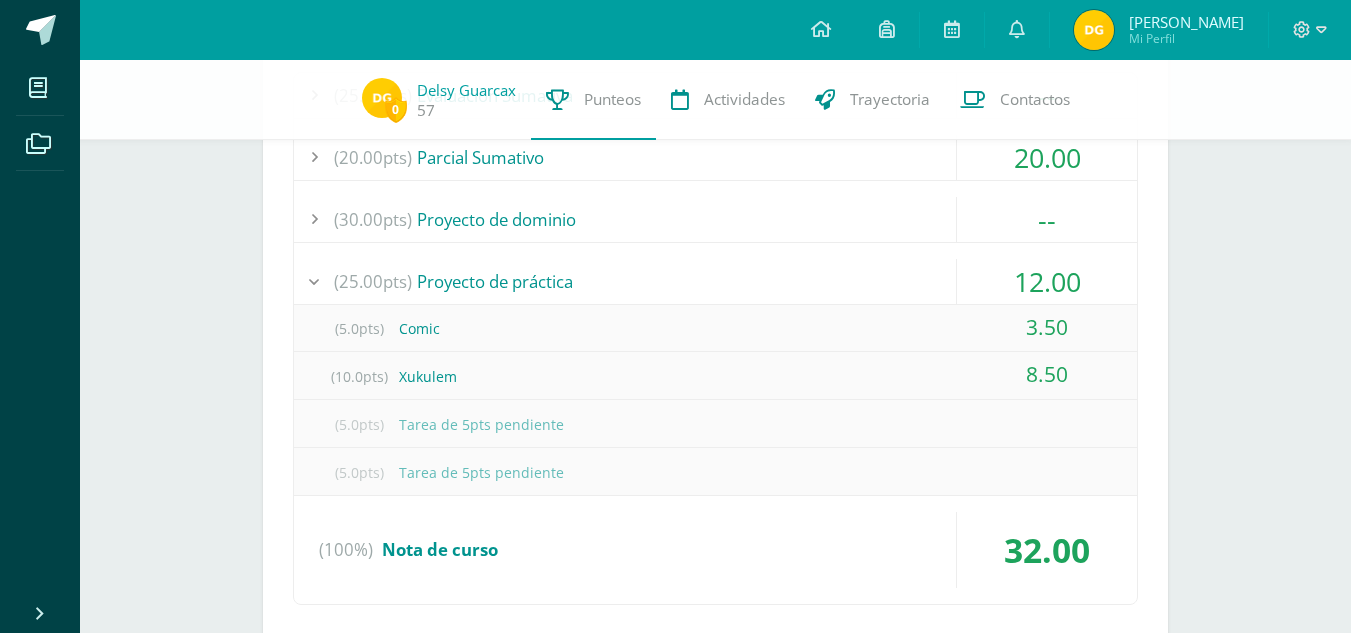 click on "(25.00pts)
Evaluación Sumativa
--
Sin actividades
(20.00pts)
Parcial Sumativo
20.00" at bounding box center [715, 338] 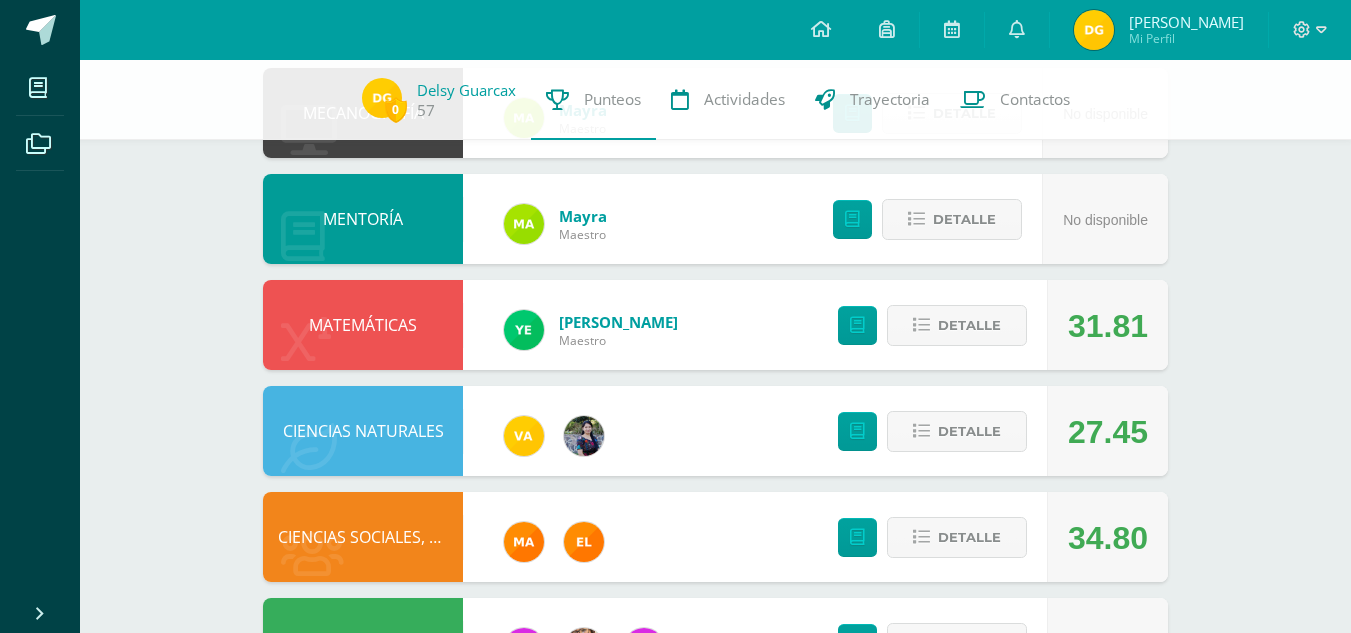 scroll, scrollTop: 352, scrollLeft: 0, axis: vertical 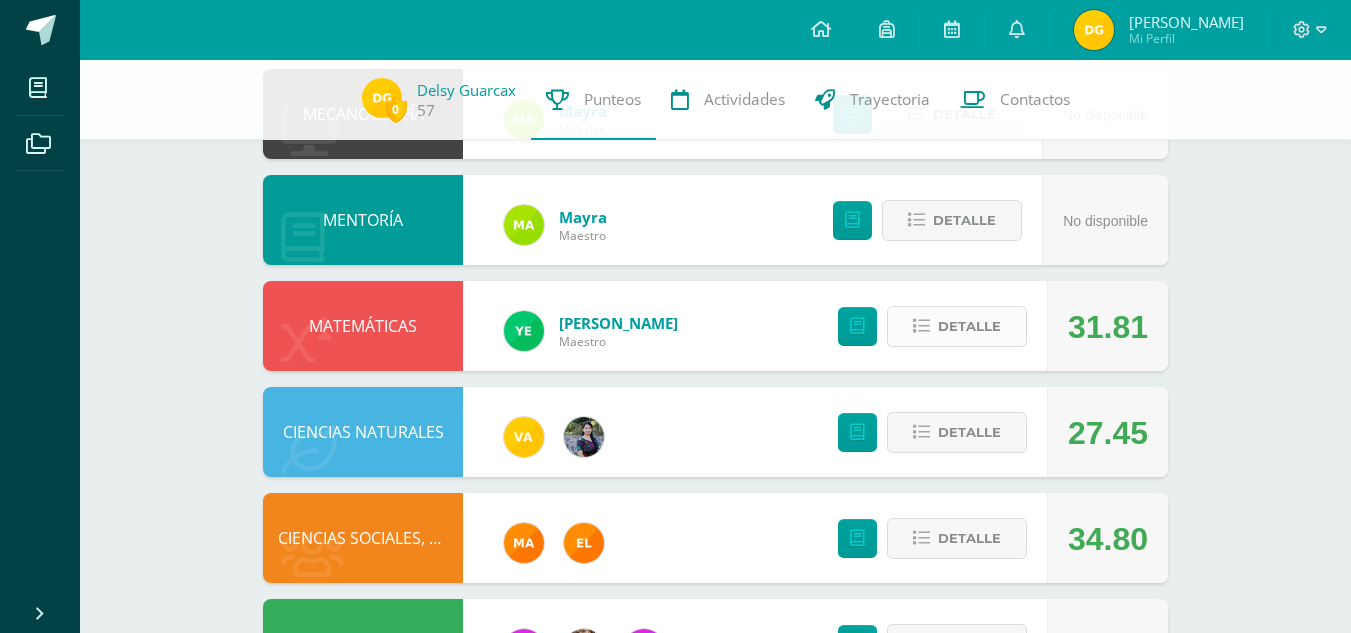 click on "Detalle" at bounding box center (969, 326) 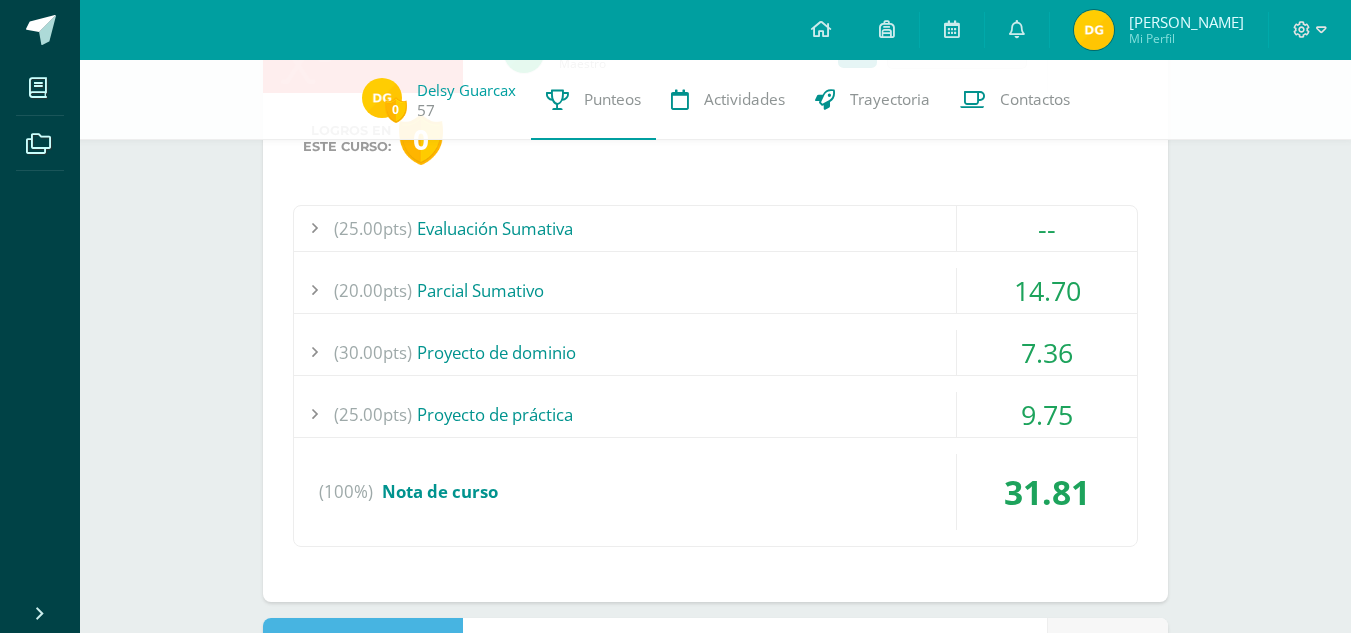 scroll, scrollTop: 635, scrollLeft: 0, axis: vertical 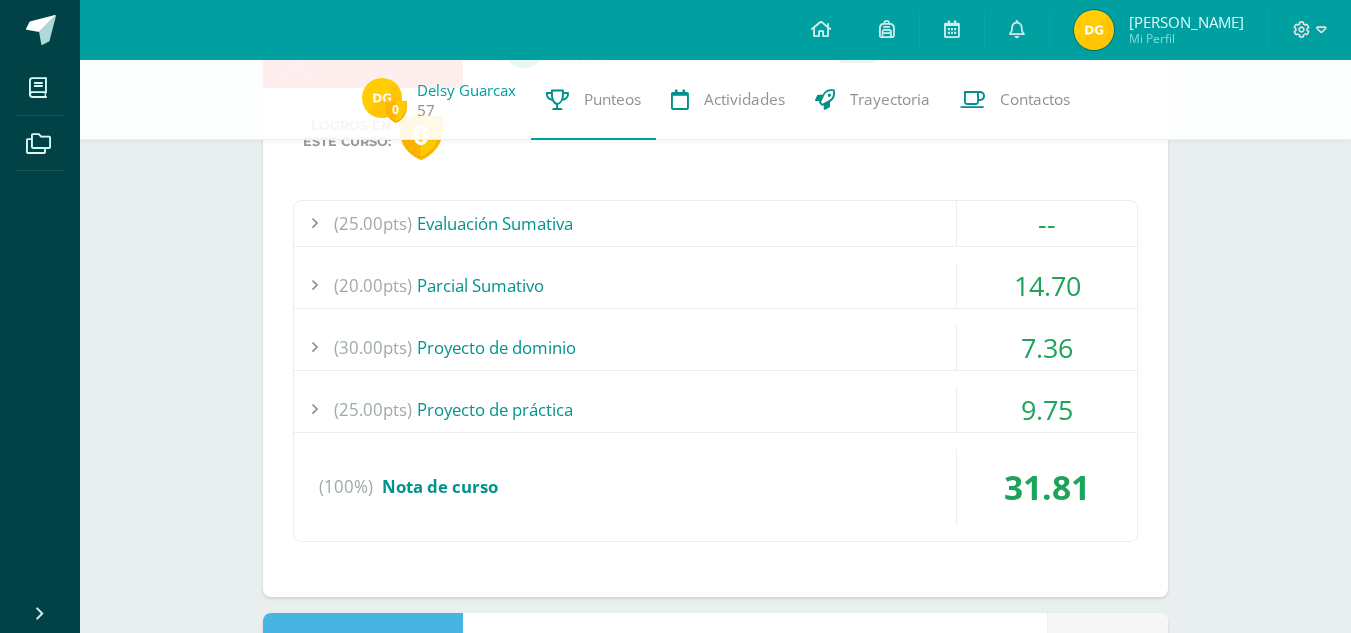 click on "9.75" at bounding box center (1047, 409) 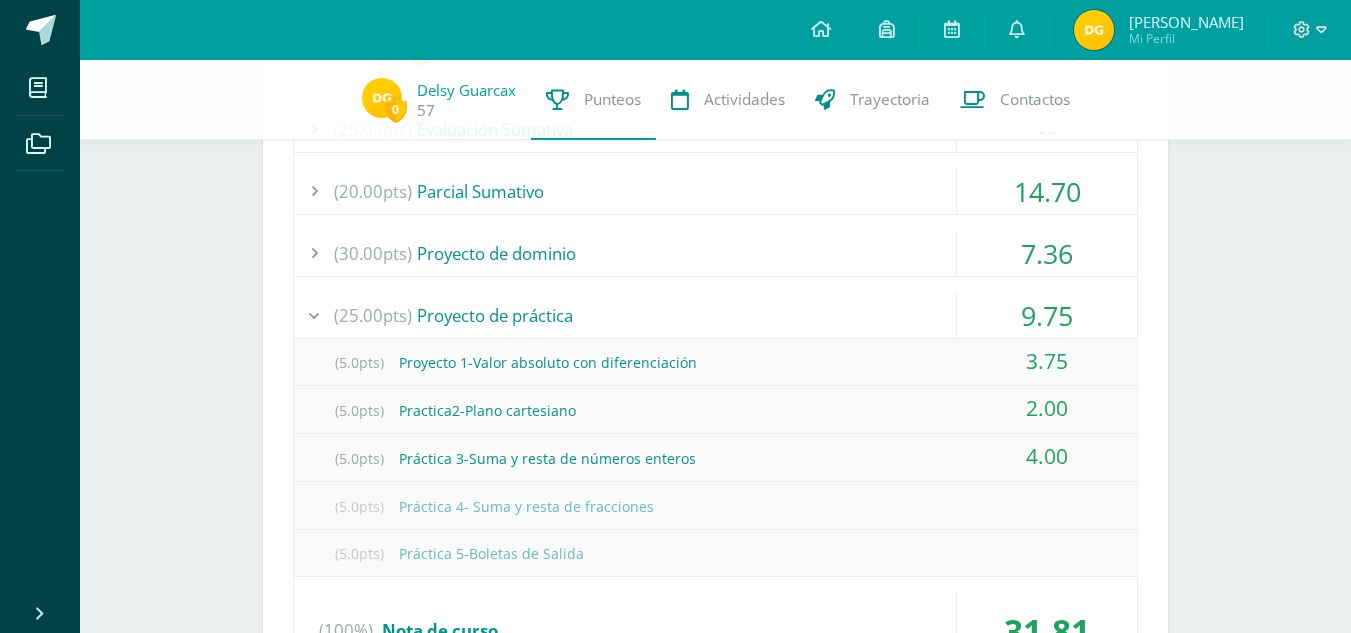 scroll, scrollTop: 730, scrollLeft: 0, axis: vertical 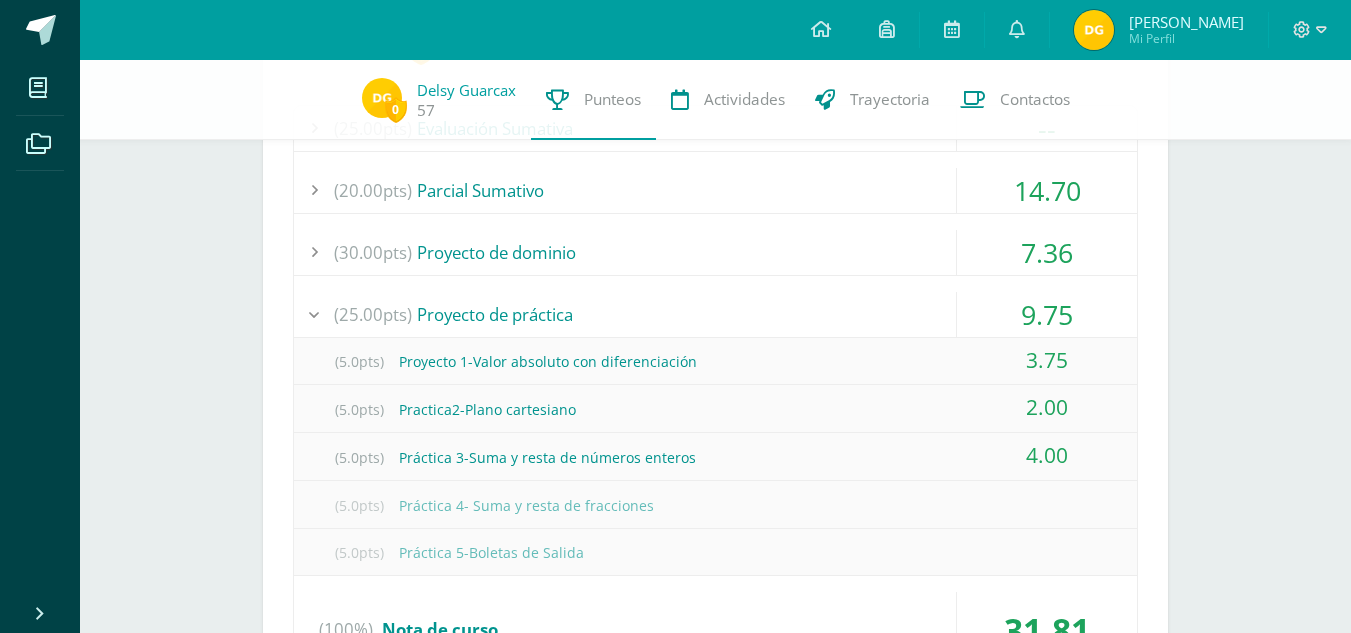 click on "9.75" at bounding box center [1047, 314] 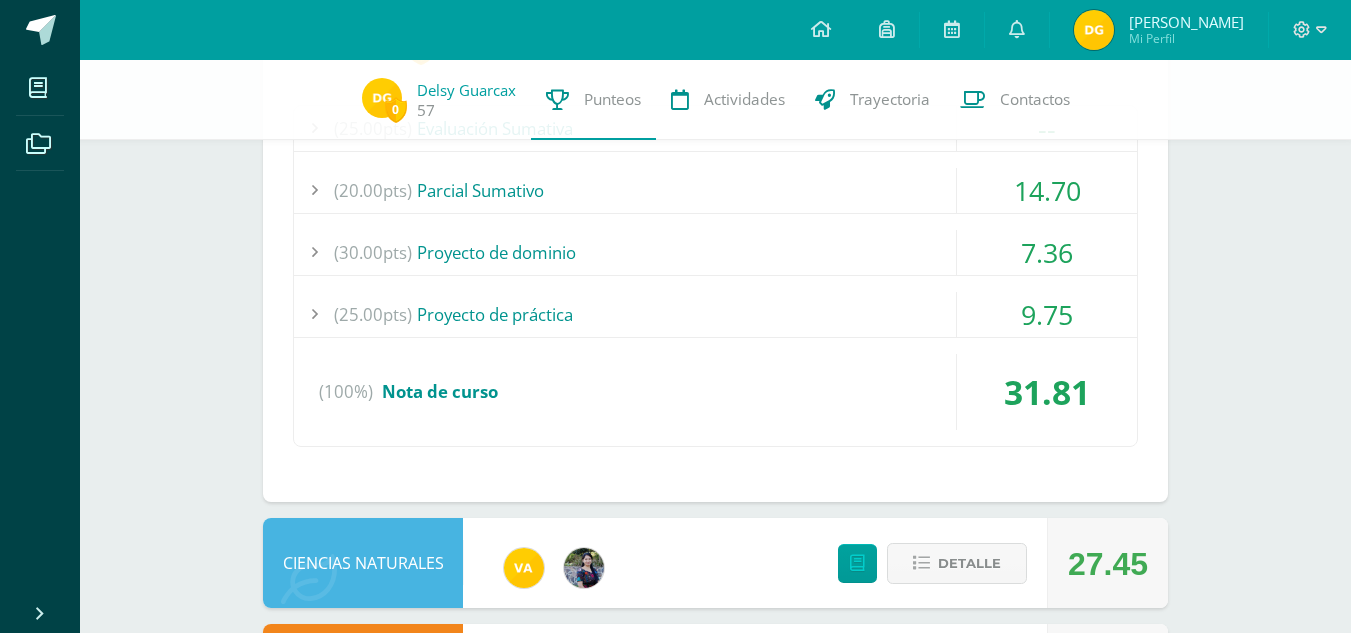 click on "14.70" at bounding box center (1047, 190) 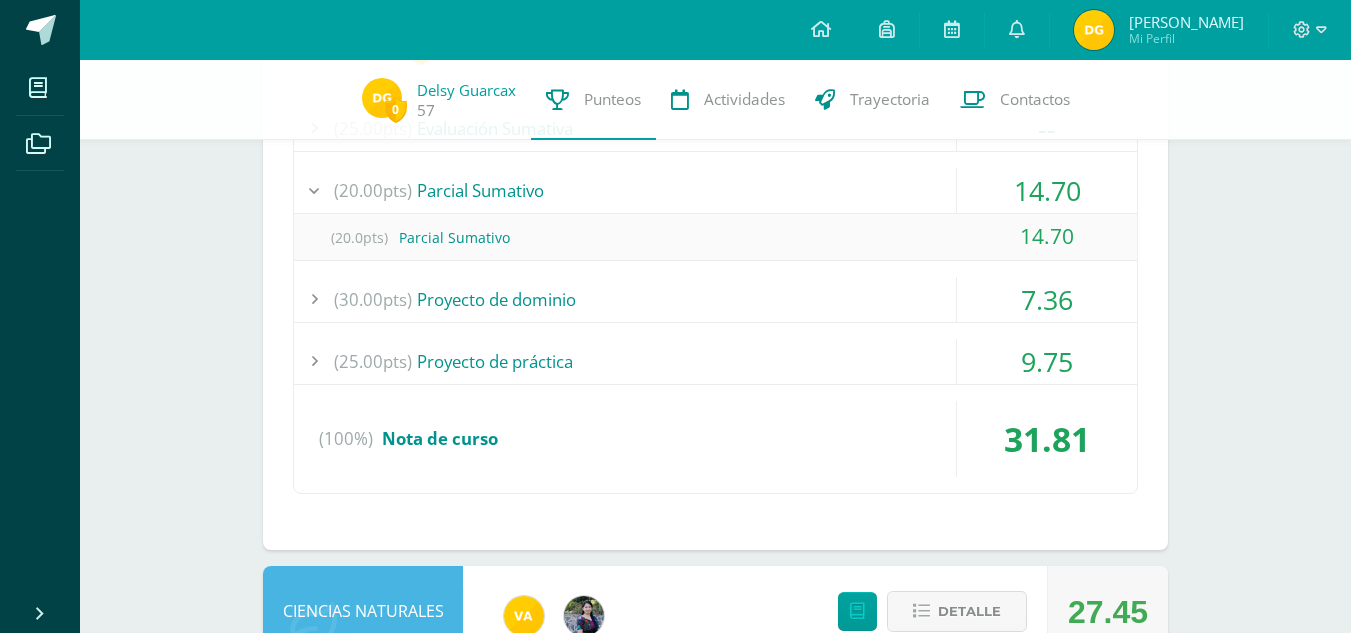 click on "14.70" at bounding box center [1047, 190] 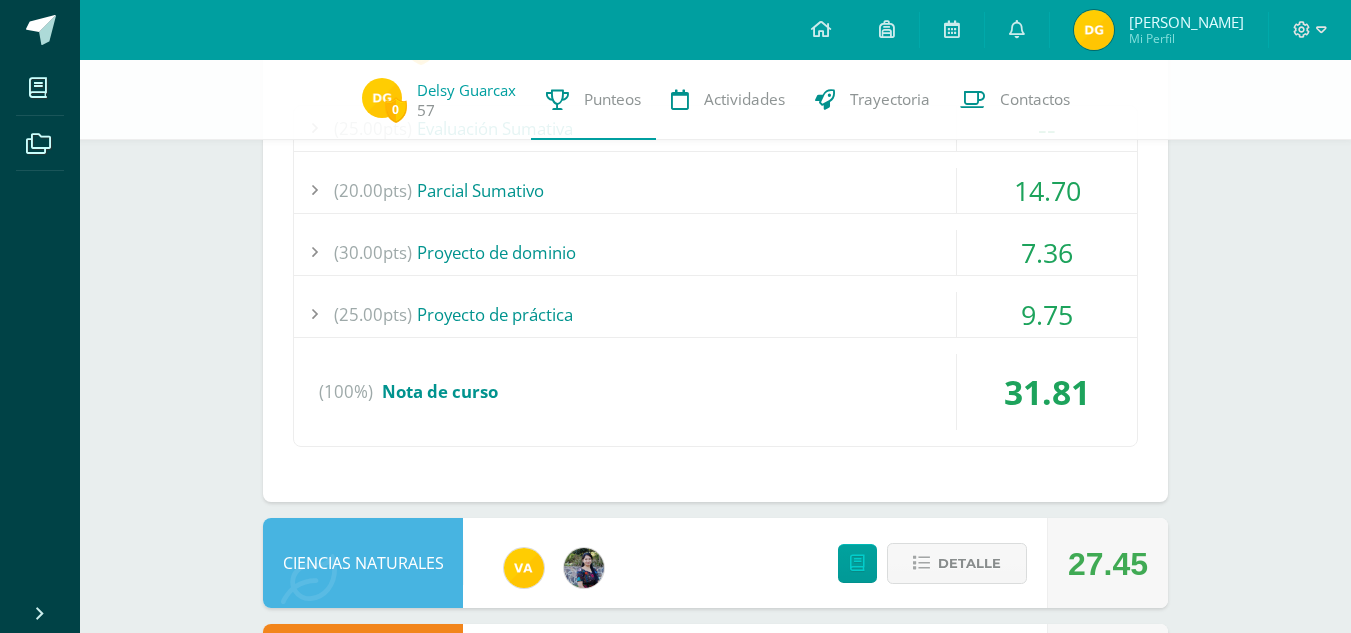 click on "9.75" at bounding box center (1047, 314) 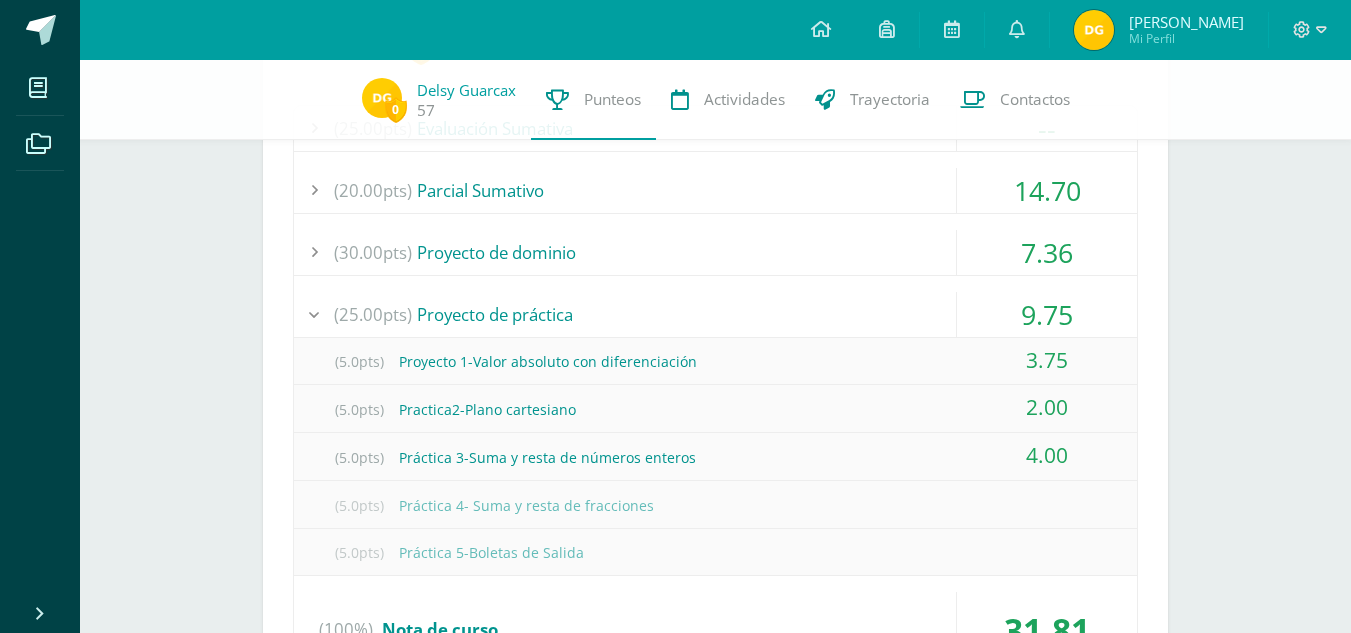 click on "9.75" at bounding box center [1047, 314] 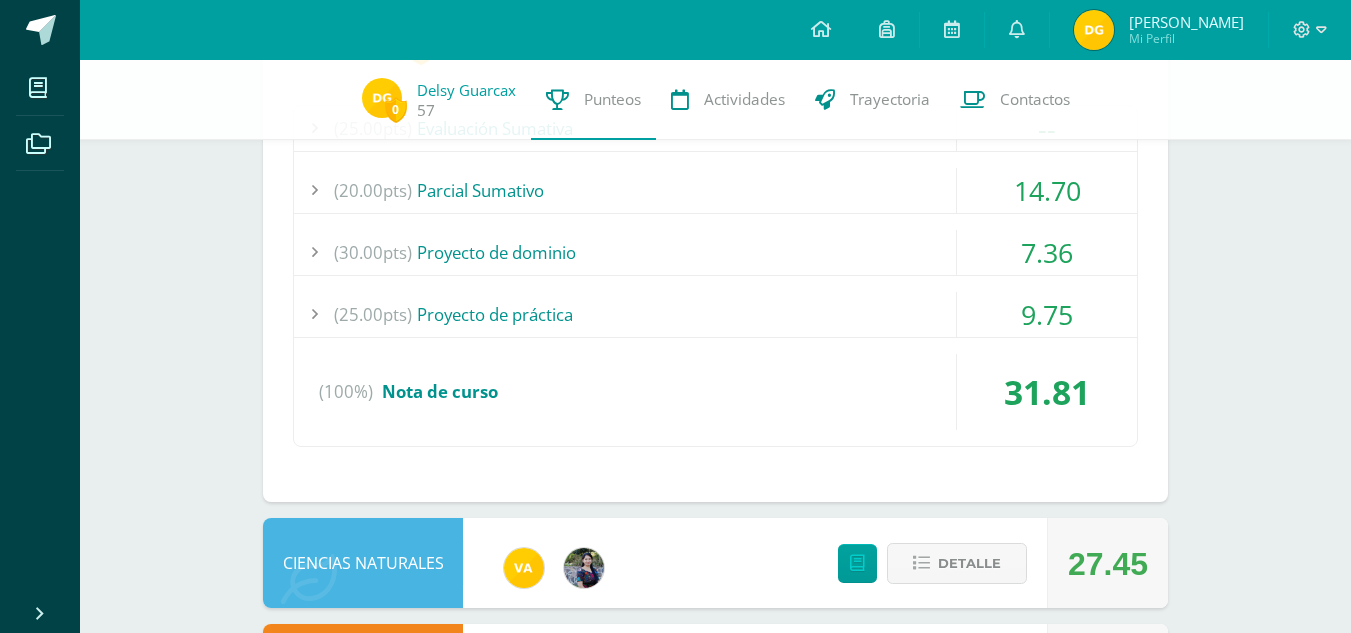 click on "7.36" at bounding box center (1047, 252) 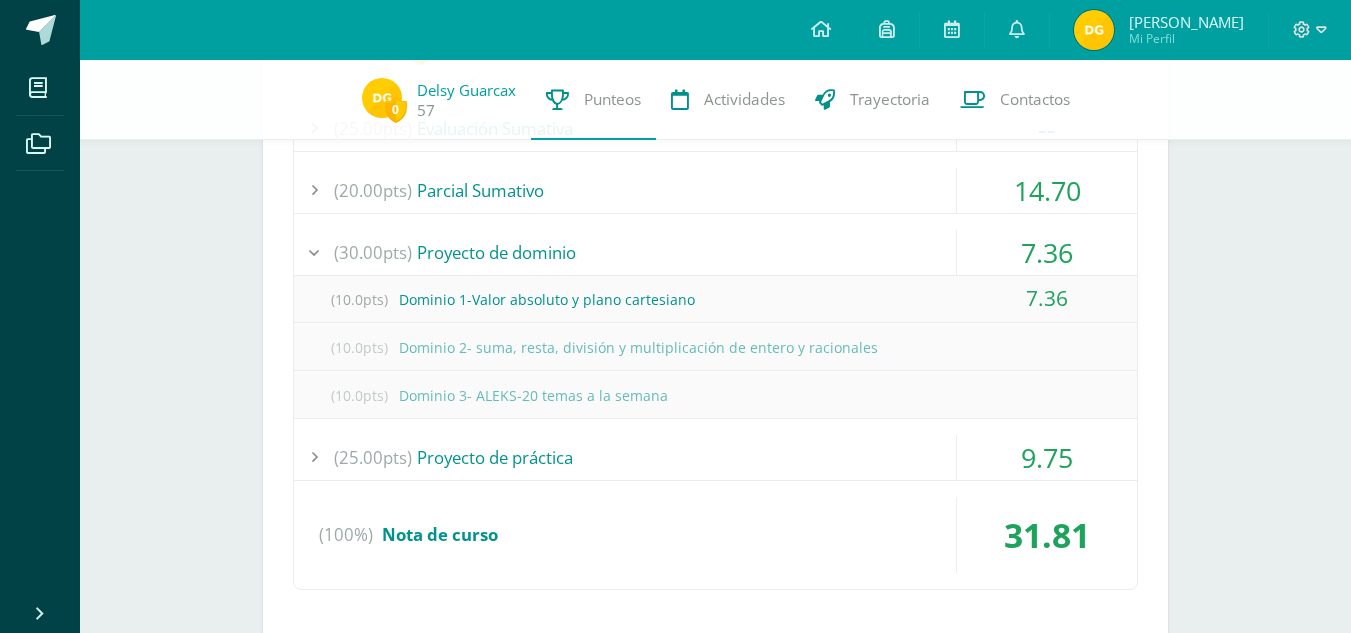 click on "7.36" at bounding box center (1047, 252) 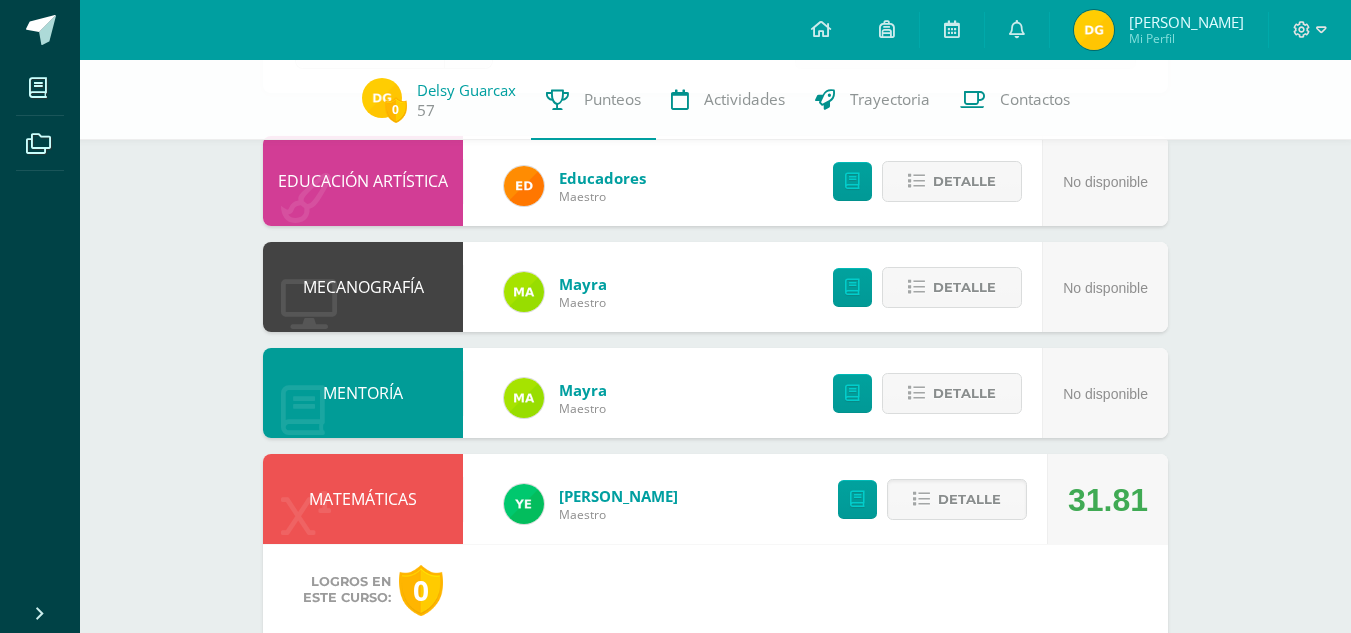 scroll, scrollTop: 0, scrollLeft: 0, axis: both 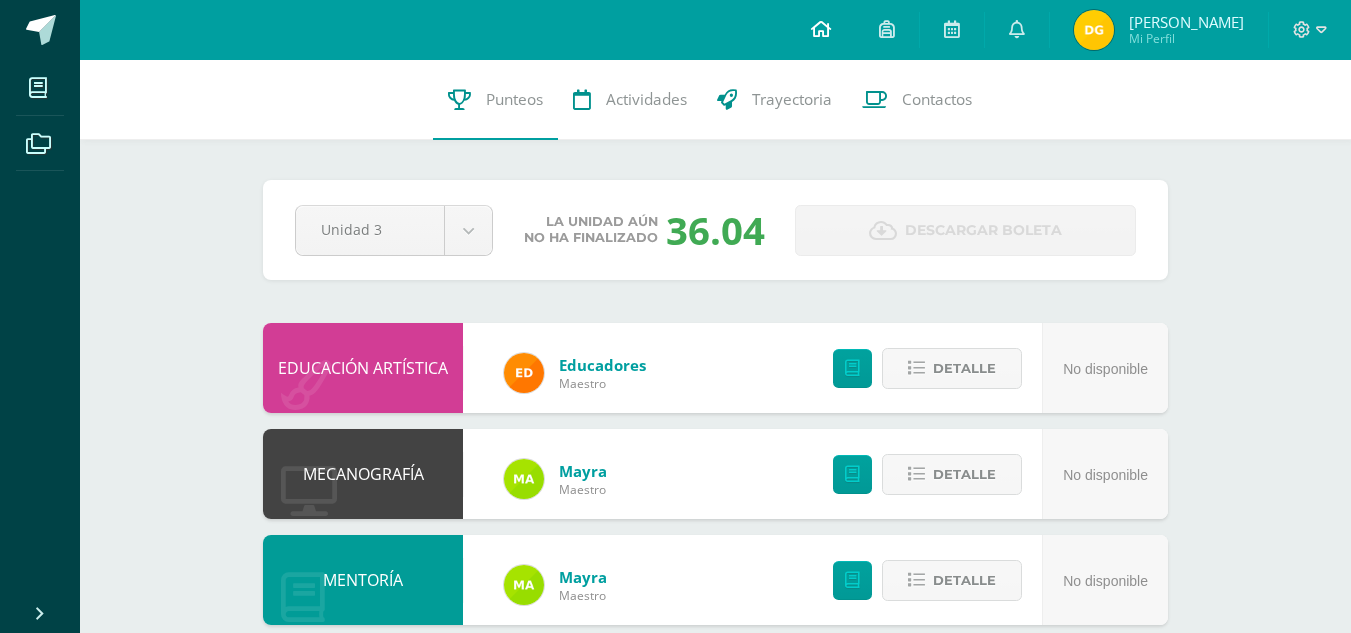click at bounding box center [821, 30] 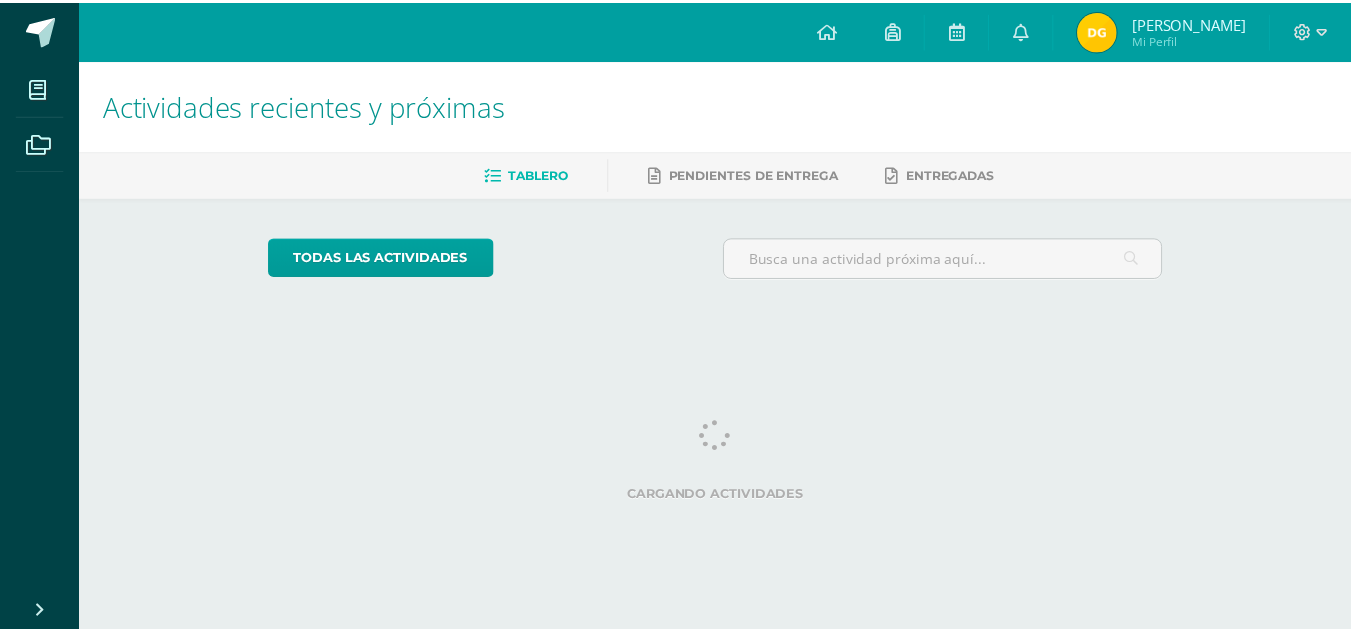 scroll, scrollTop: 0, scrollLeft: 0, axis: both 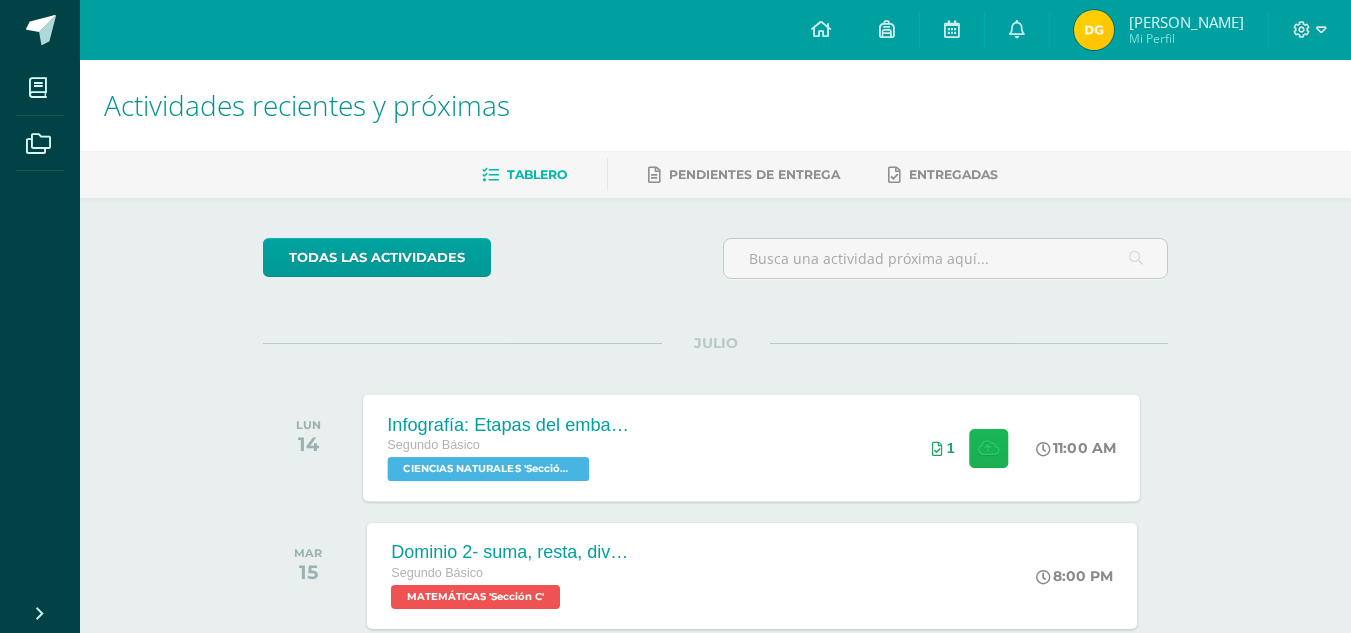 click at bounding box center (988, 447) 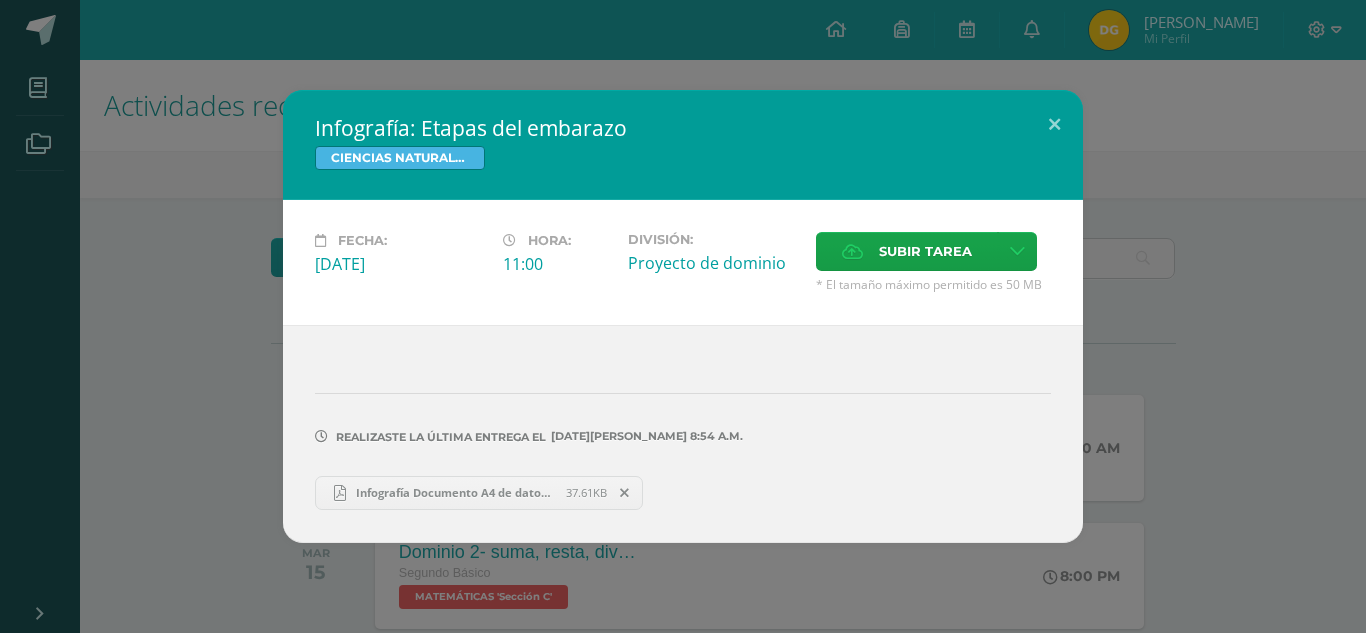 click at bounding box center (624, 493) 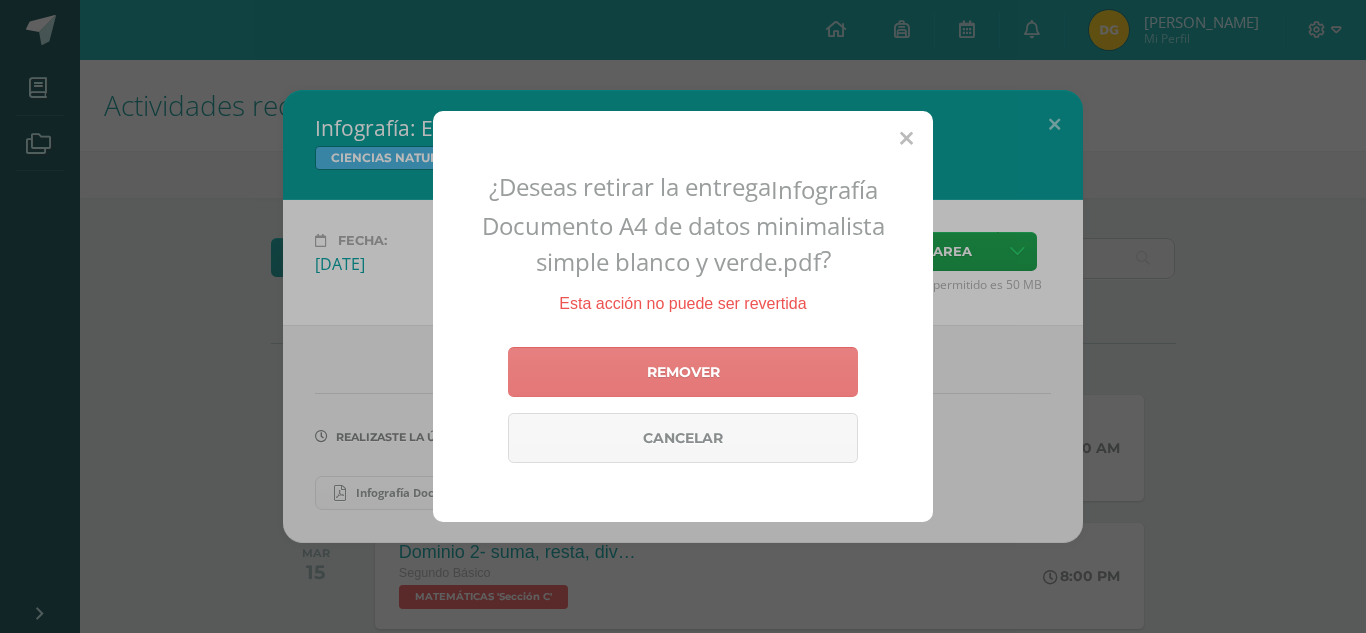 click on "Remover" at bounding box center [683, 372] 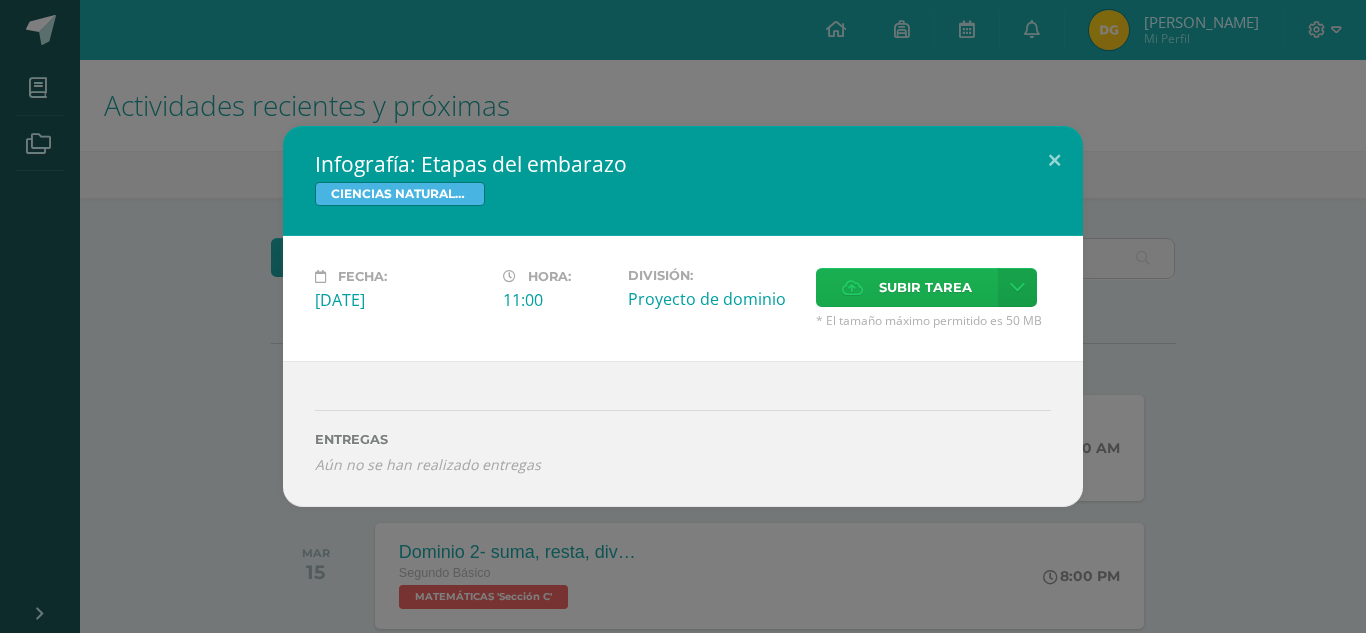 click on "Subir tarea" at bounding box center [925, 287] 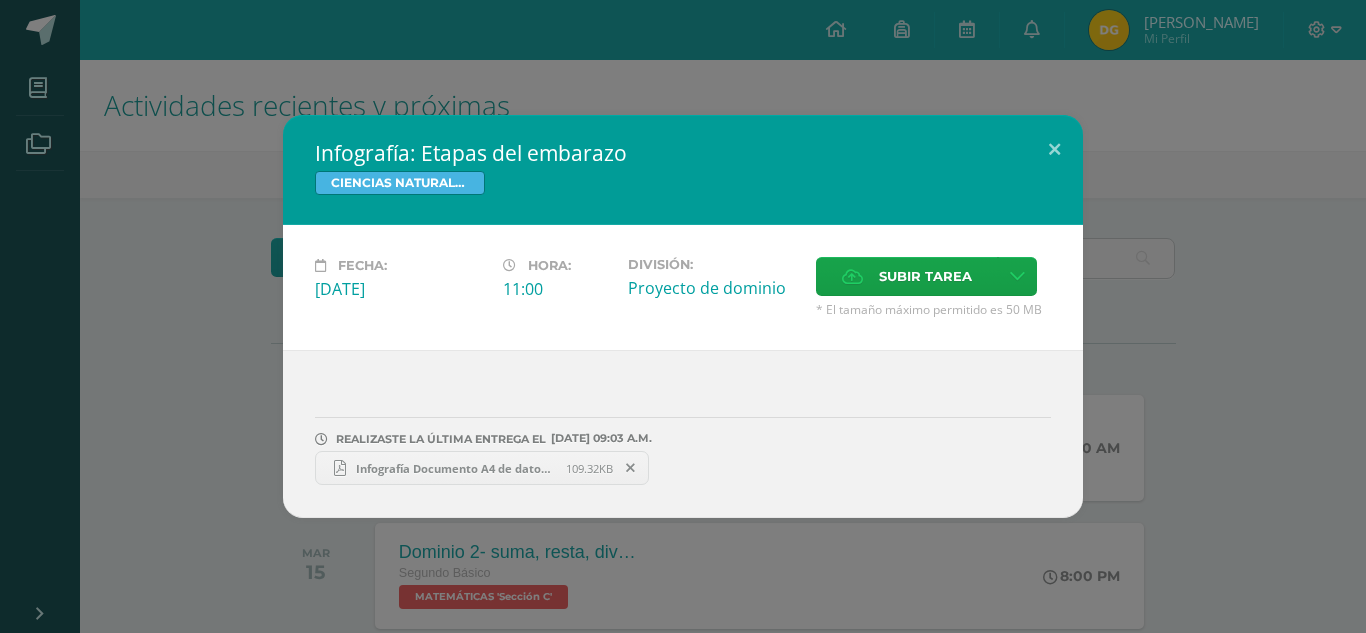 click on "Infografía Documento A4 de datos minimalista simple blanco y verde (1).pdf" at bounding box center [456, 468] 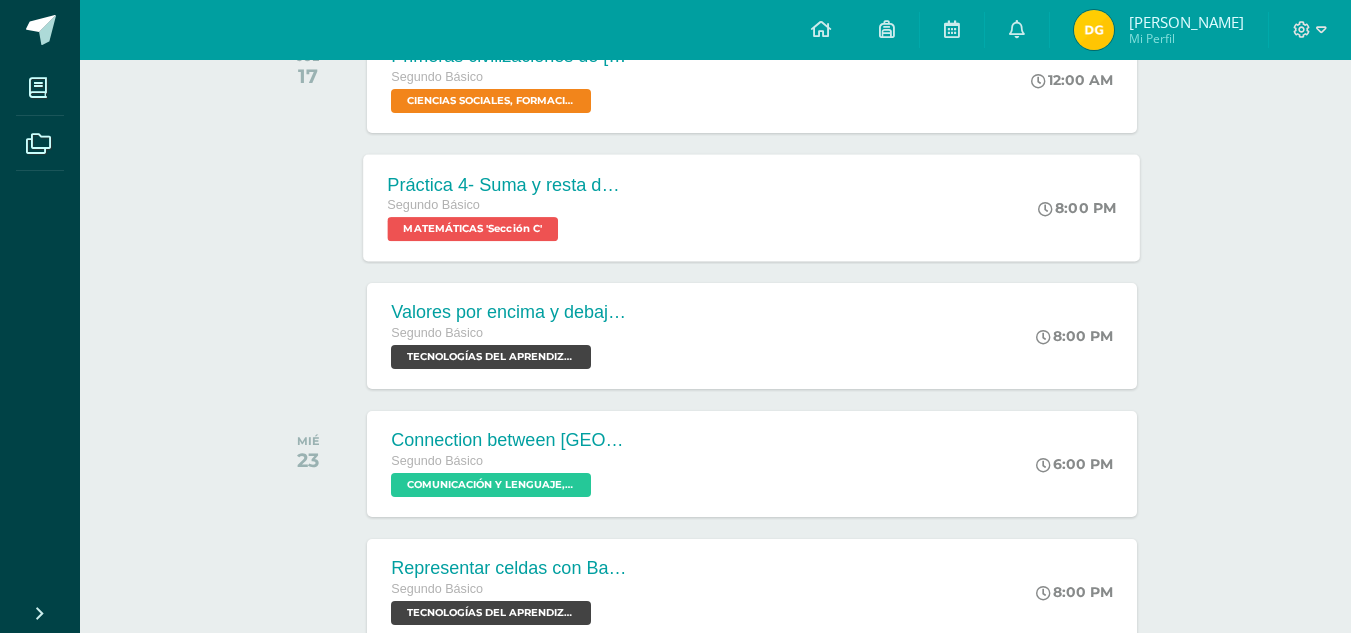 scroll, scrollTop: 628, scrollLeft: 0, axis: vertical 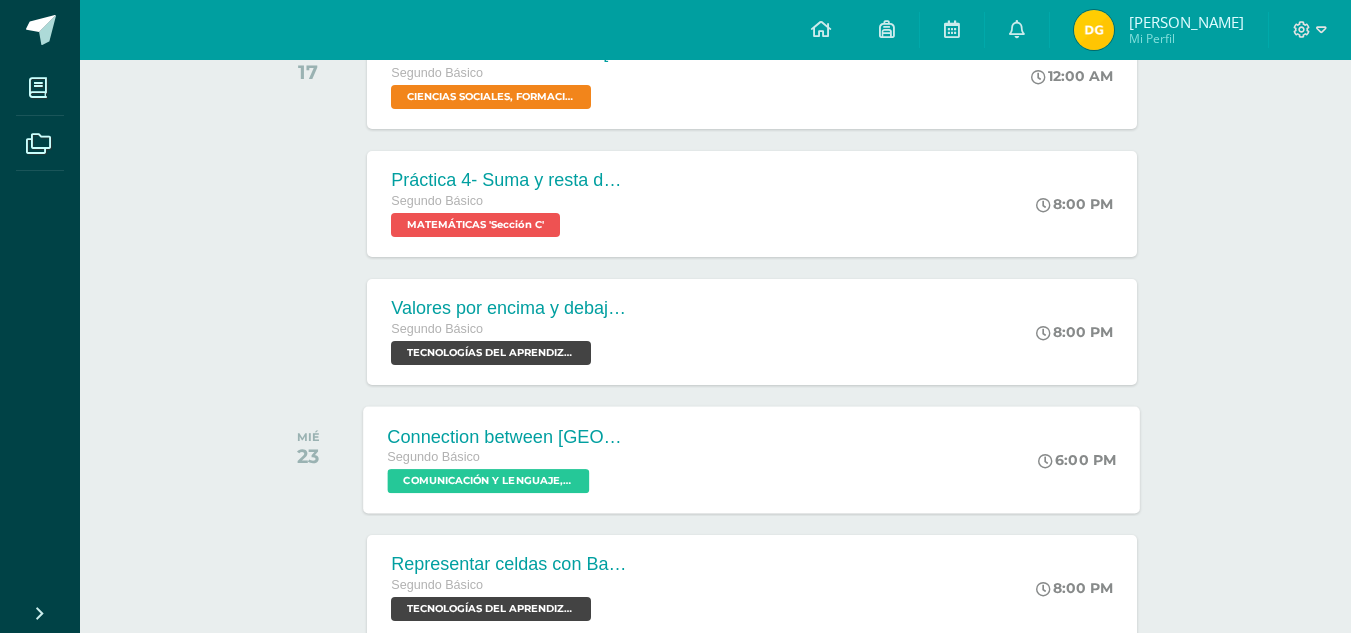 click on "Segundo Básico
COMUNICACIÓN Y LENGUAJE, IDIOMA EXTRANJERO 'Sección C'" at bounding box center (509, 470) 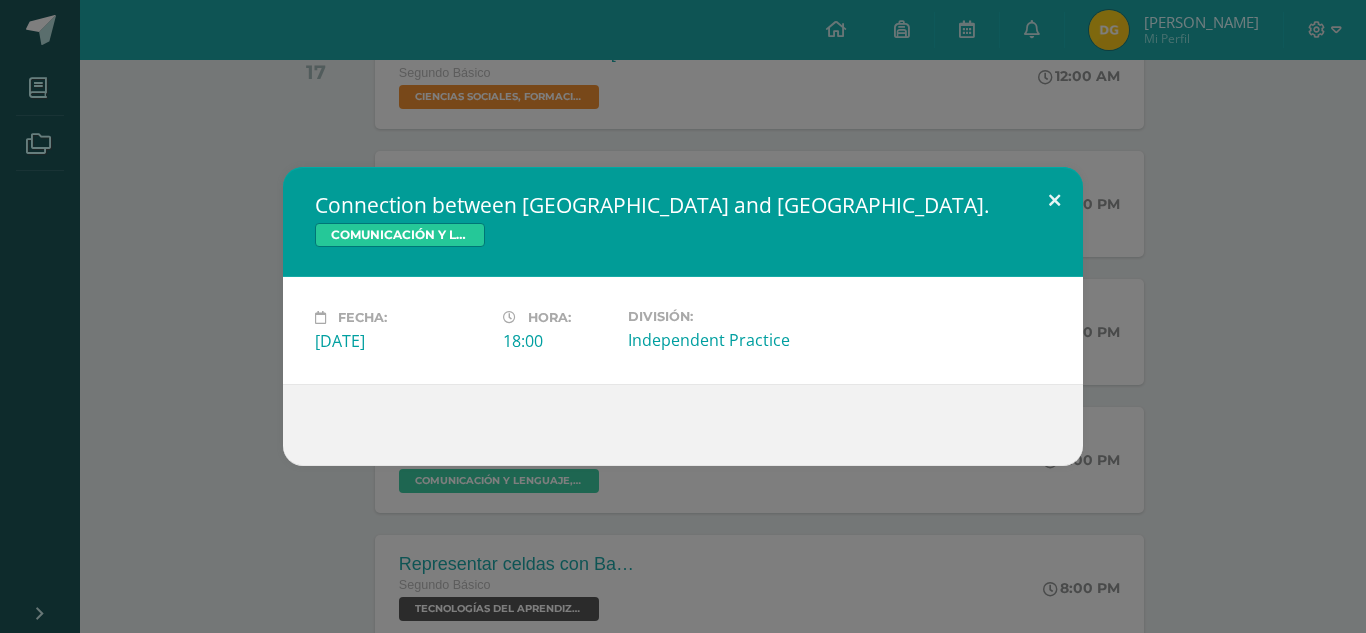 click at bounding box center [1054, 201] 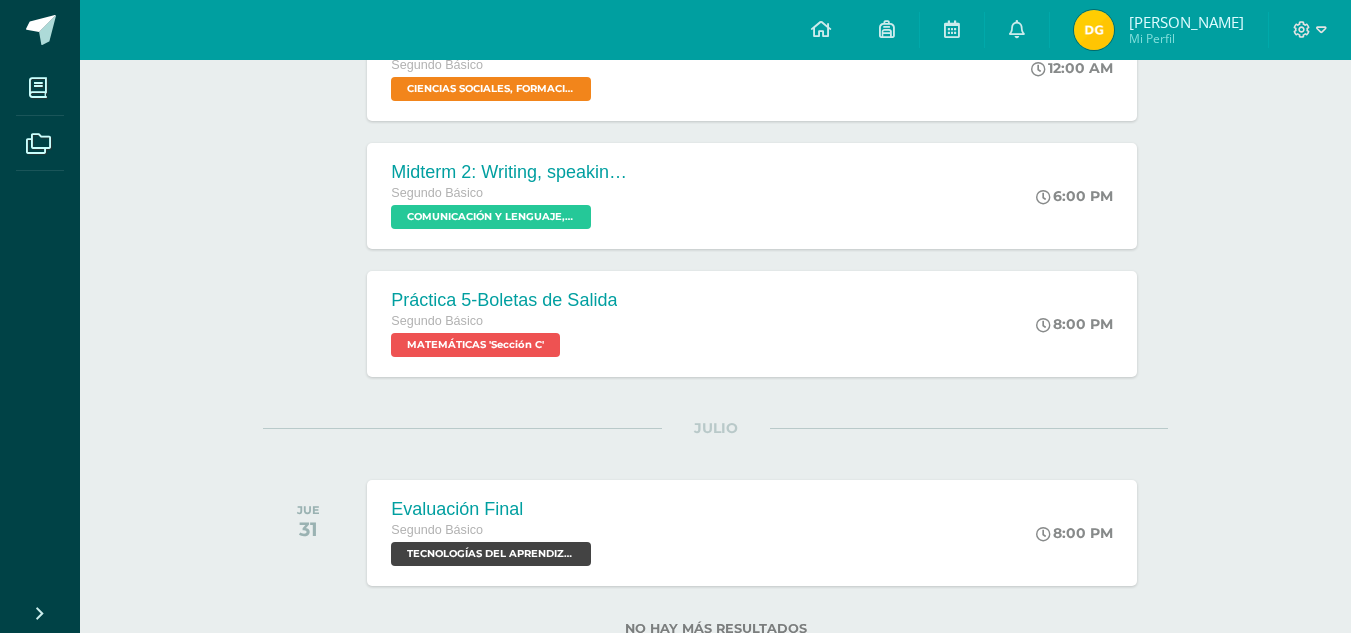 scroll, scrollTop: 2367, scrollLeft: 0, axis: vertical 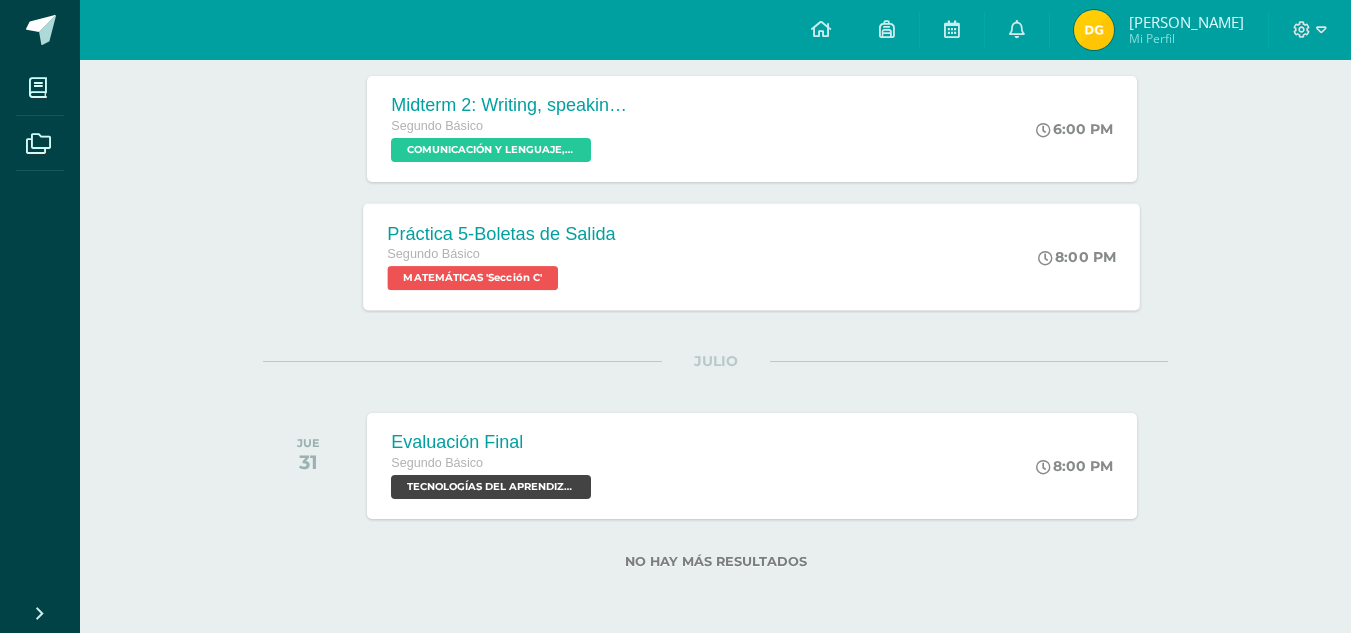 click on "Práctica 5-Boletas de Salida
Segundo Básico
MATEMÁTICAS 'Sección C'
8:00 PM
Práctica 5-Boletas de Salida
MATEMÁTICAS
Cargando contenido" at bounding box center [752, 256] 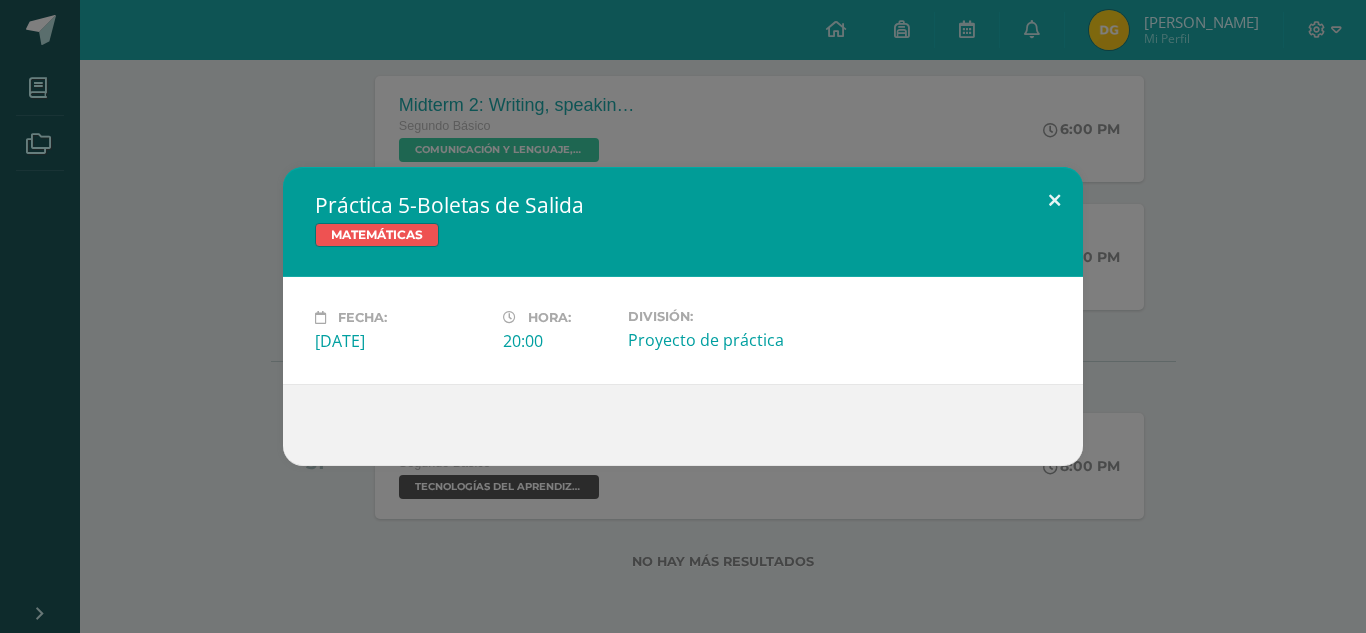 click at bounding box center [1054, 201] 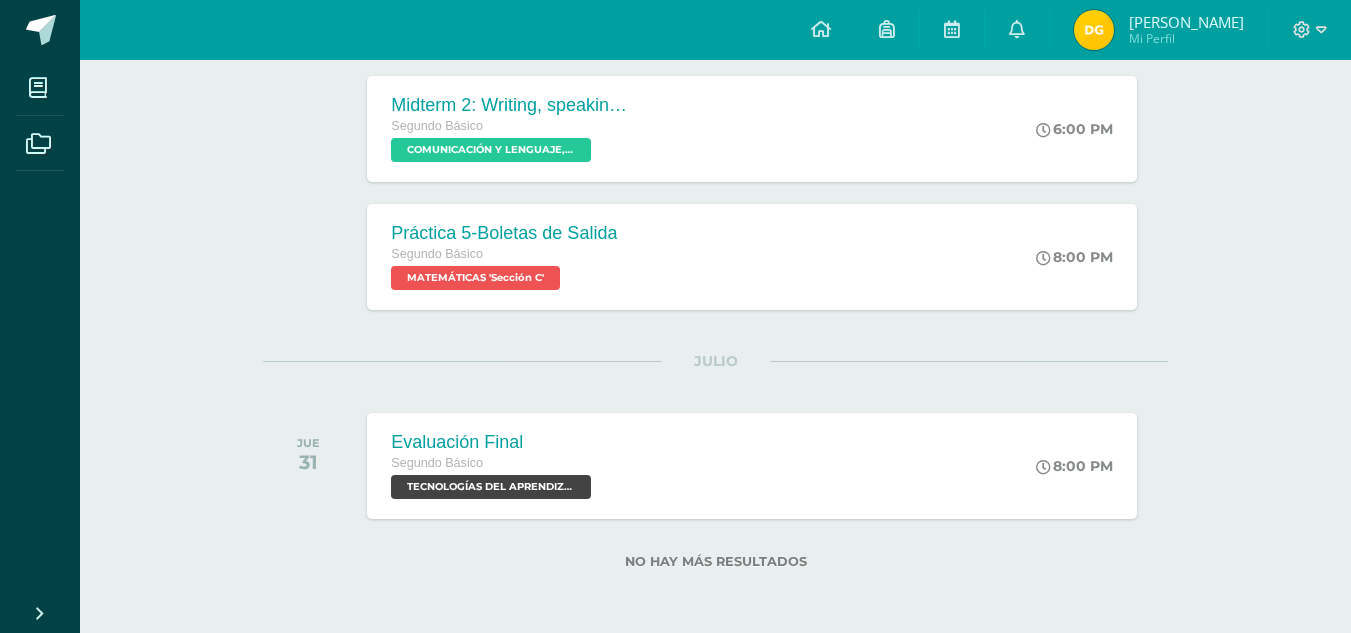 click at bounding box center (313, 257) 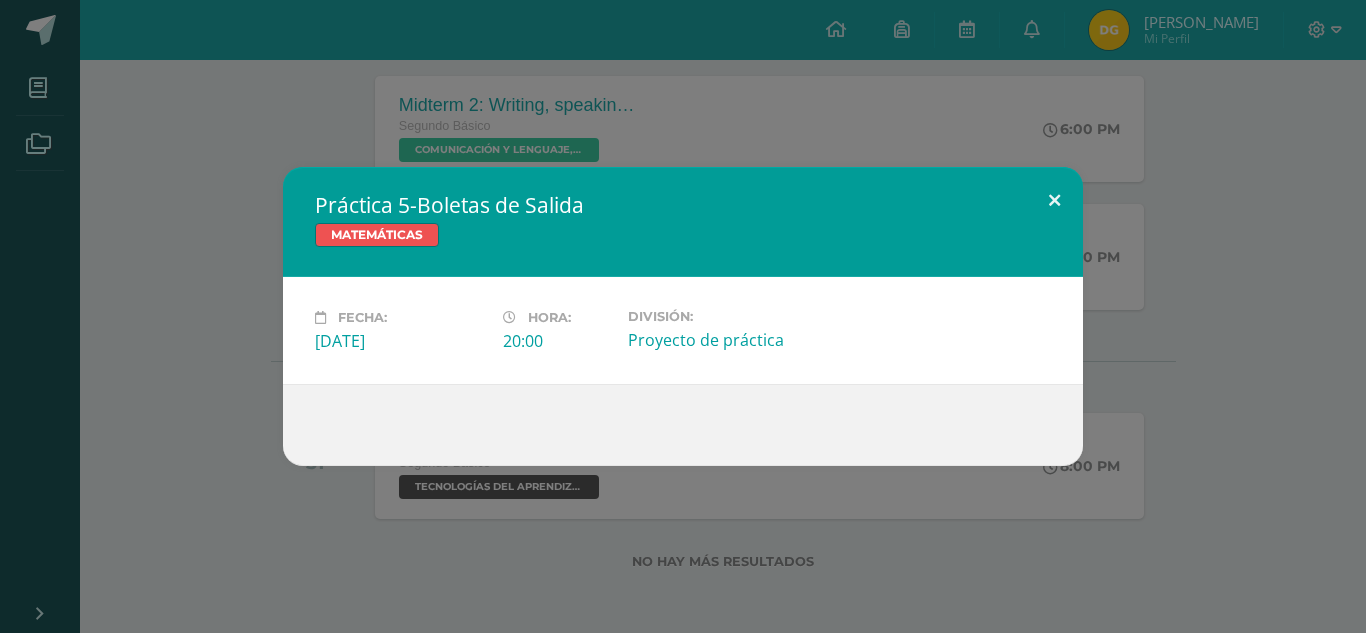click at bounding box center [1054, 201] 